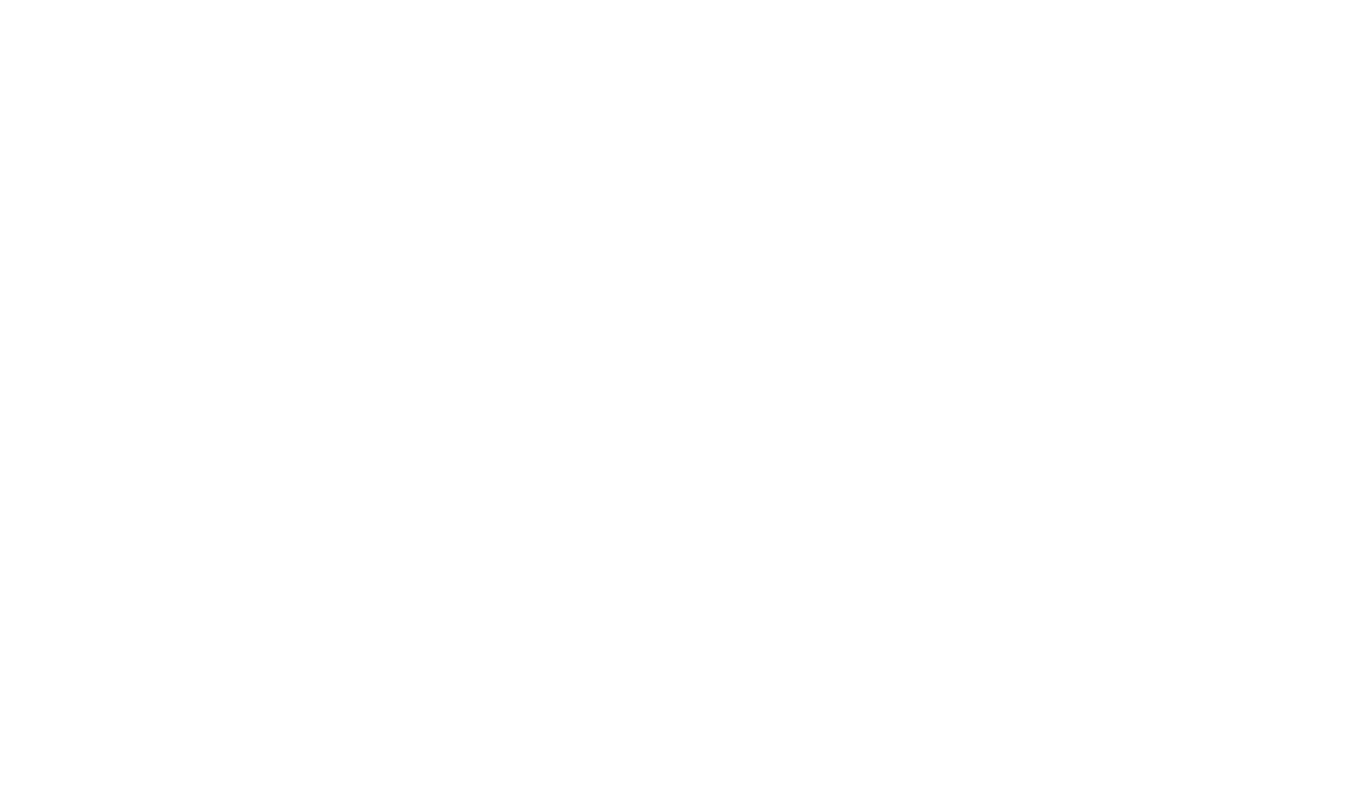 scroll, scrollTop: 0, scrollLeft: 0, axis: both 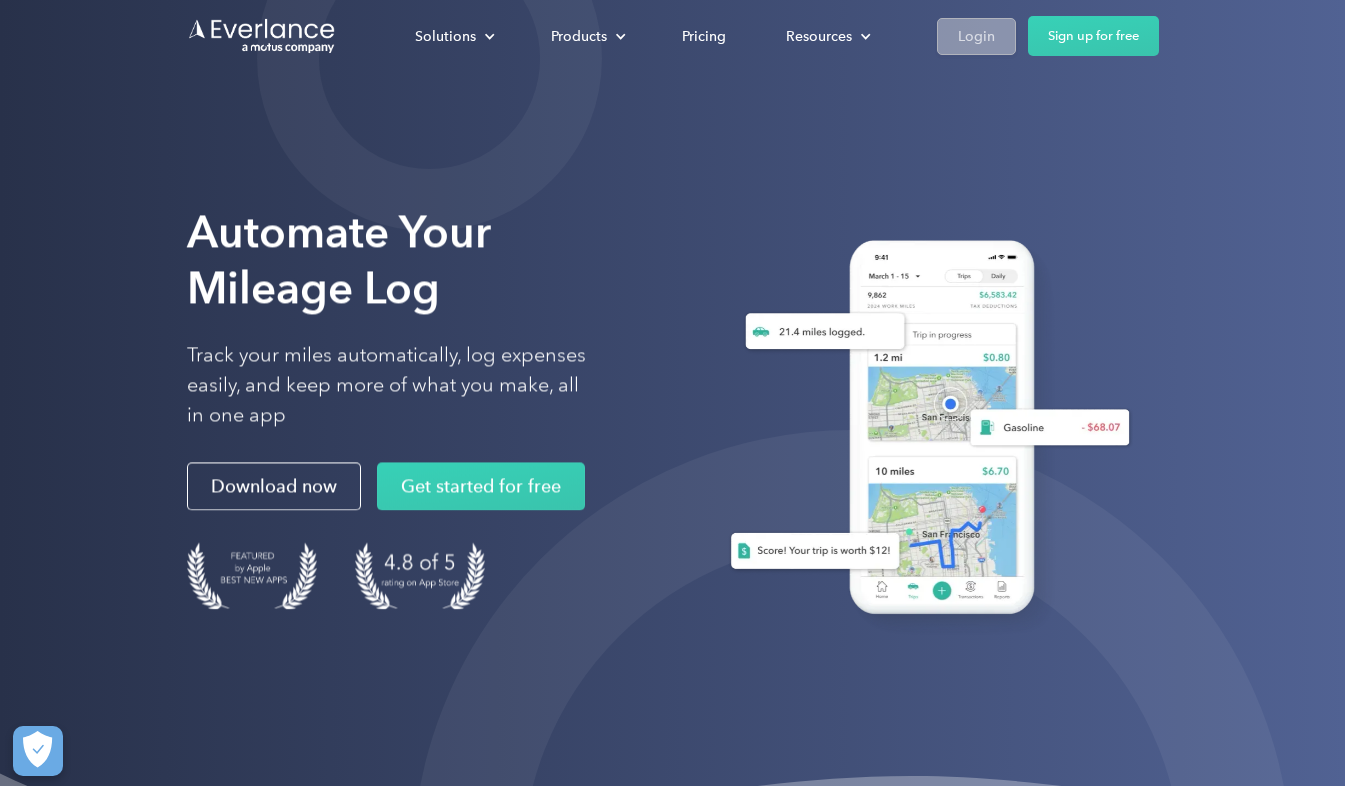 click on "Login" at bounding box center (976, 36) 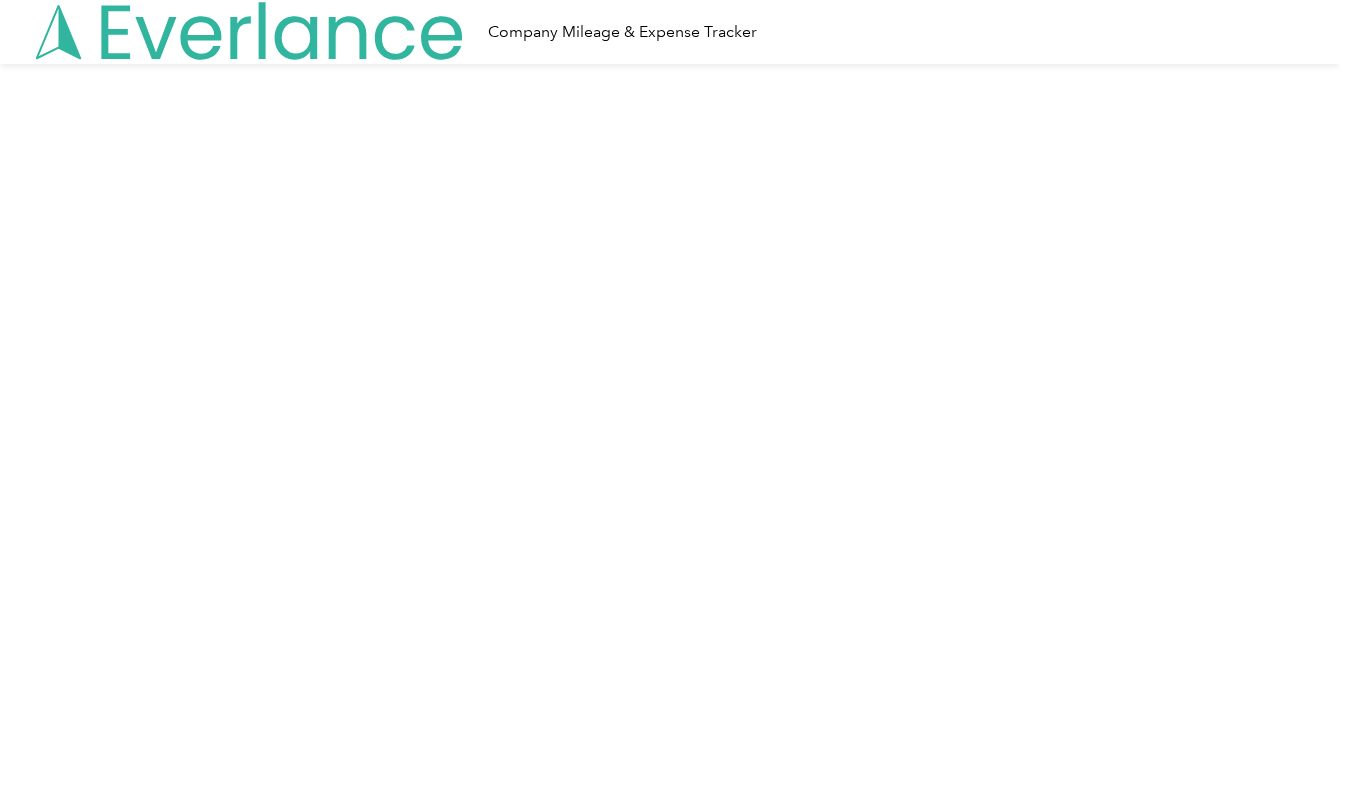 scroll, scrollTop: 0, scrollLeft: 0, axis: both 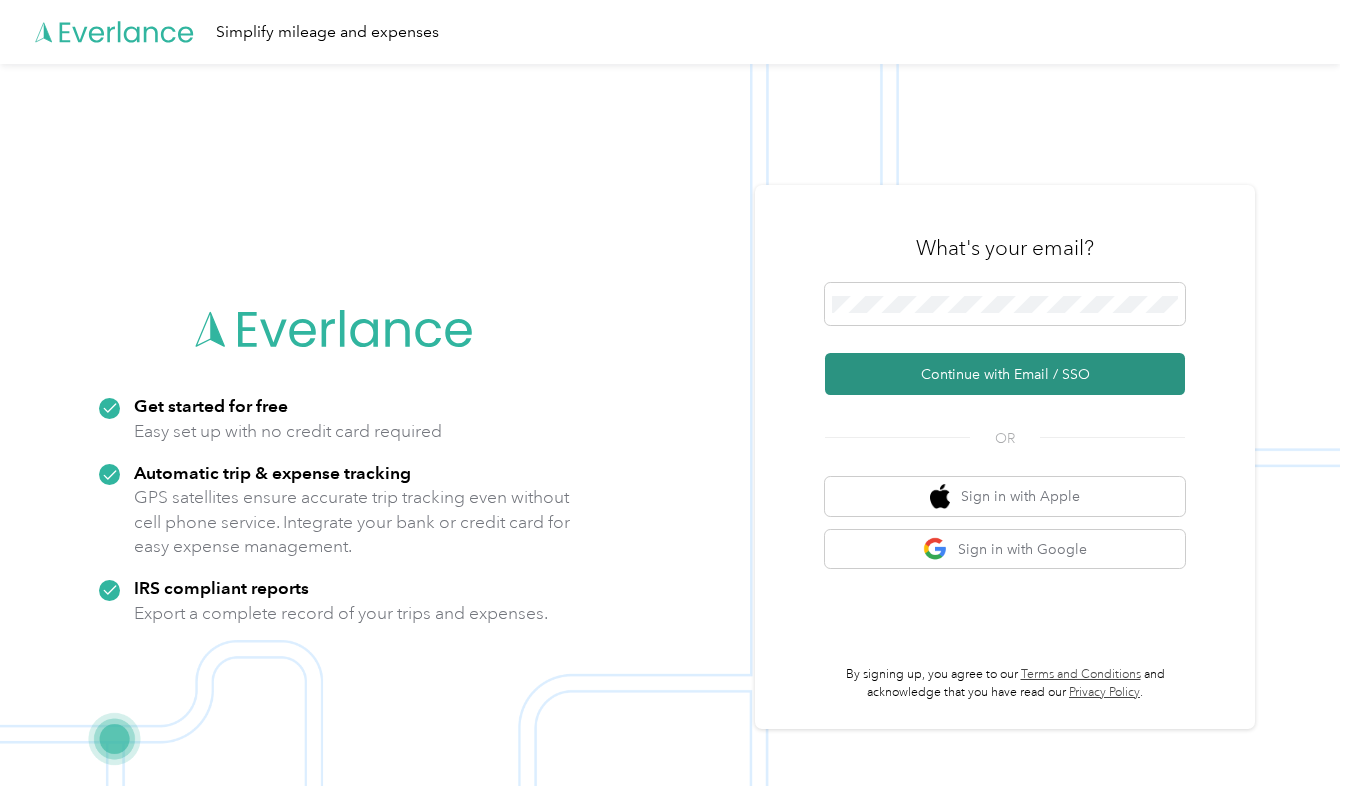 click on "Continue with Email / SSO" at bounding box center [1005, 374] 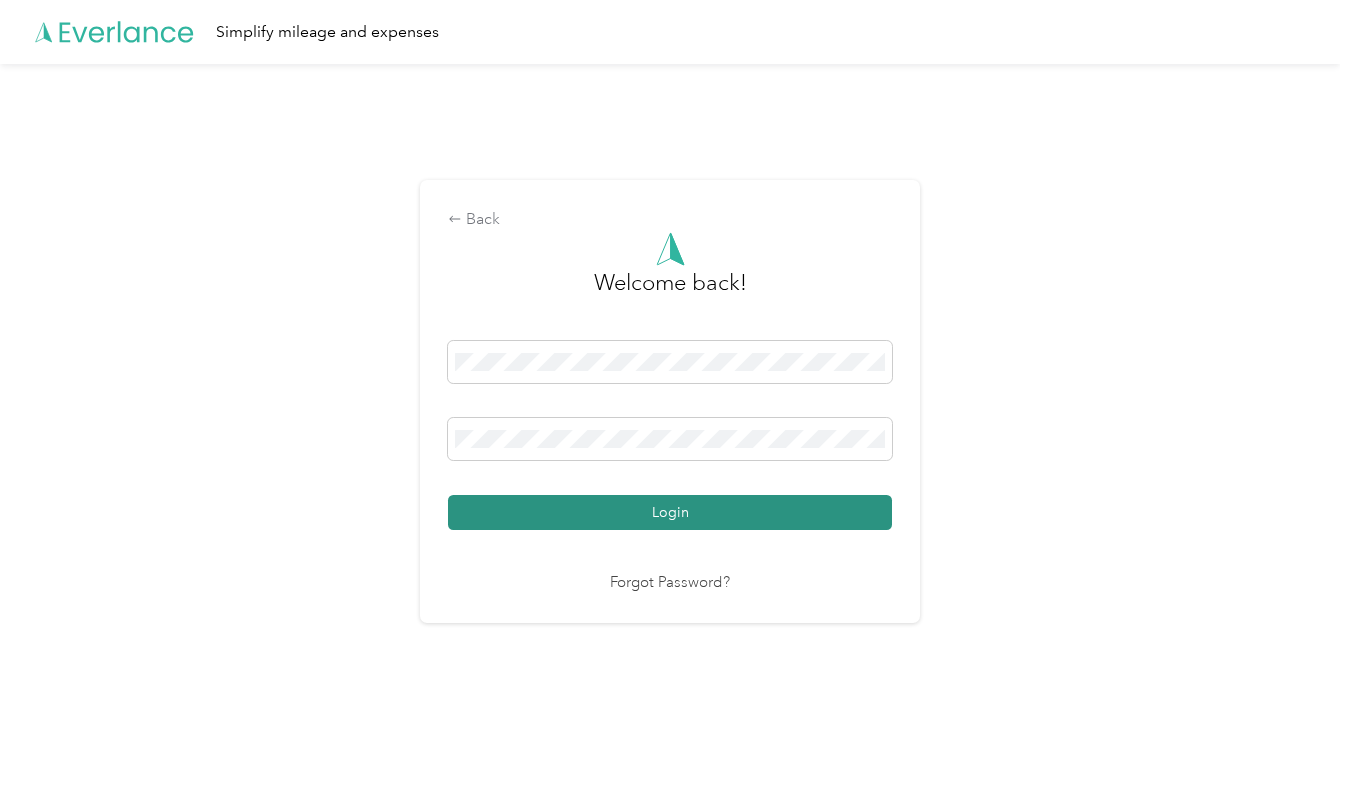 click on "Login" at bounding box center [670, 512] 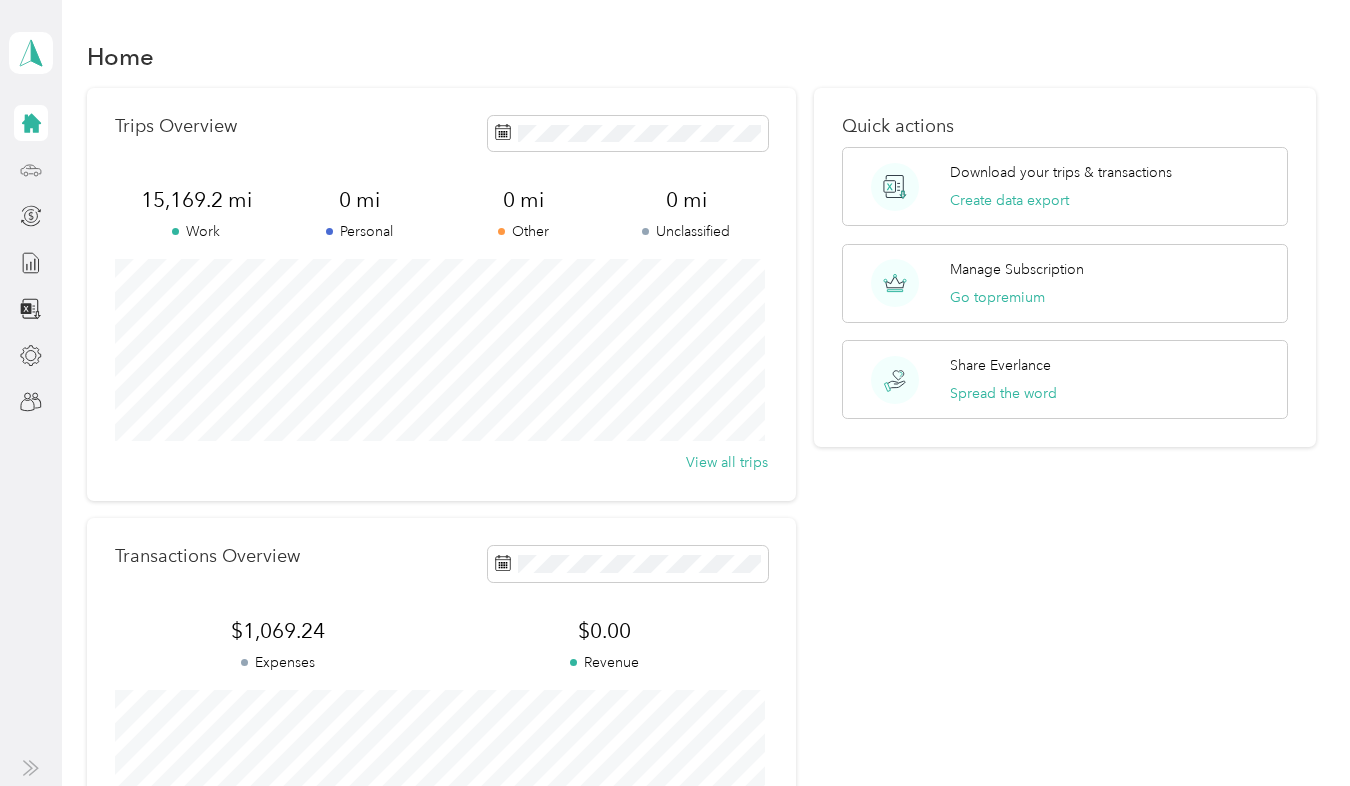 click 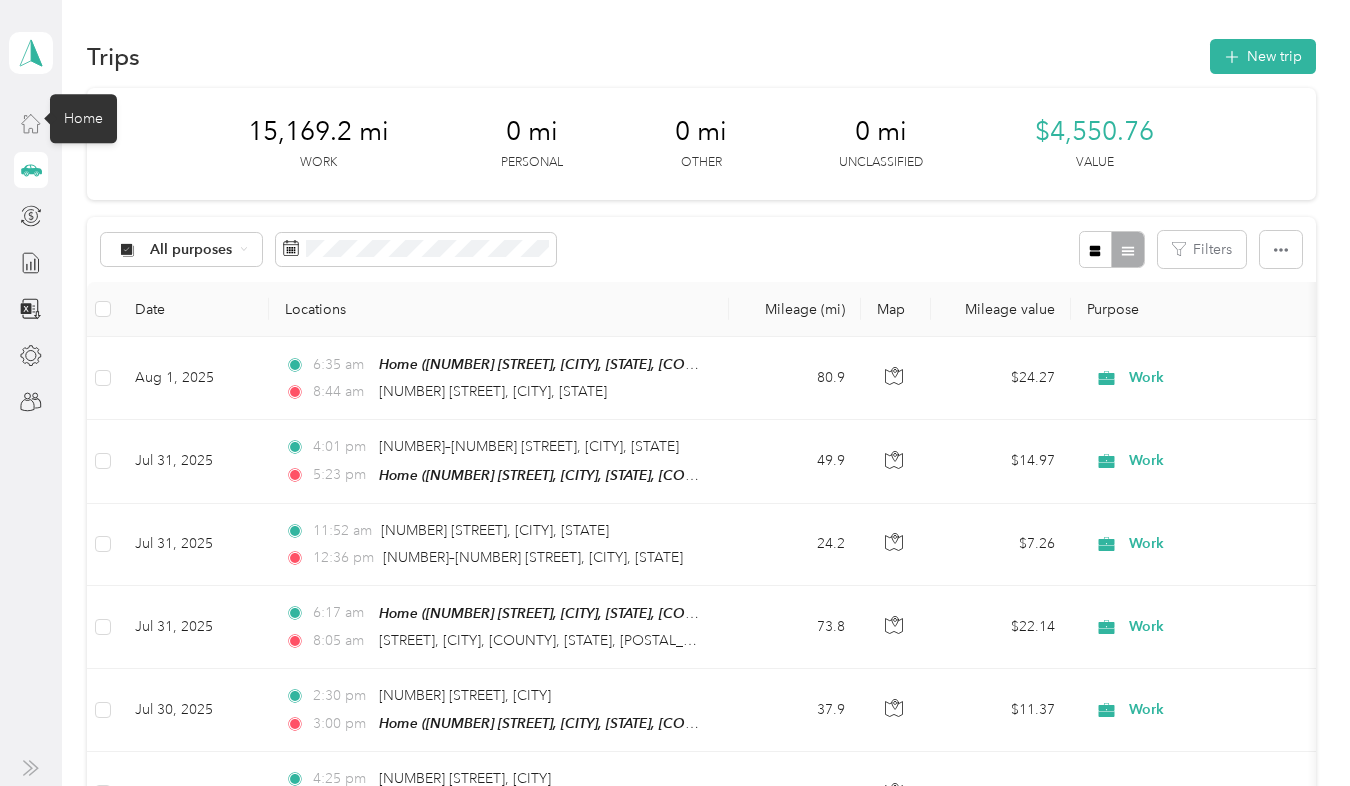 click 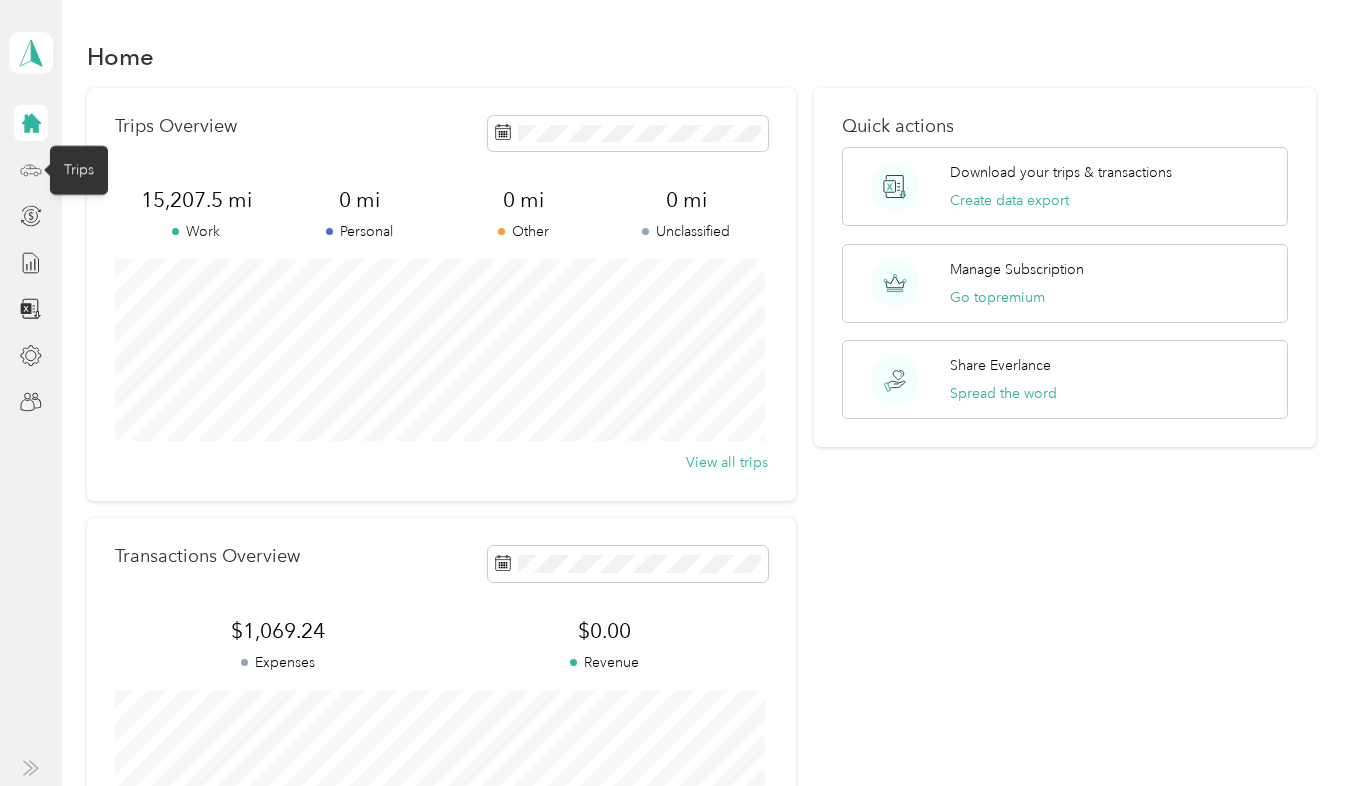 click 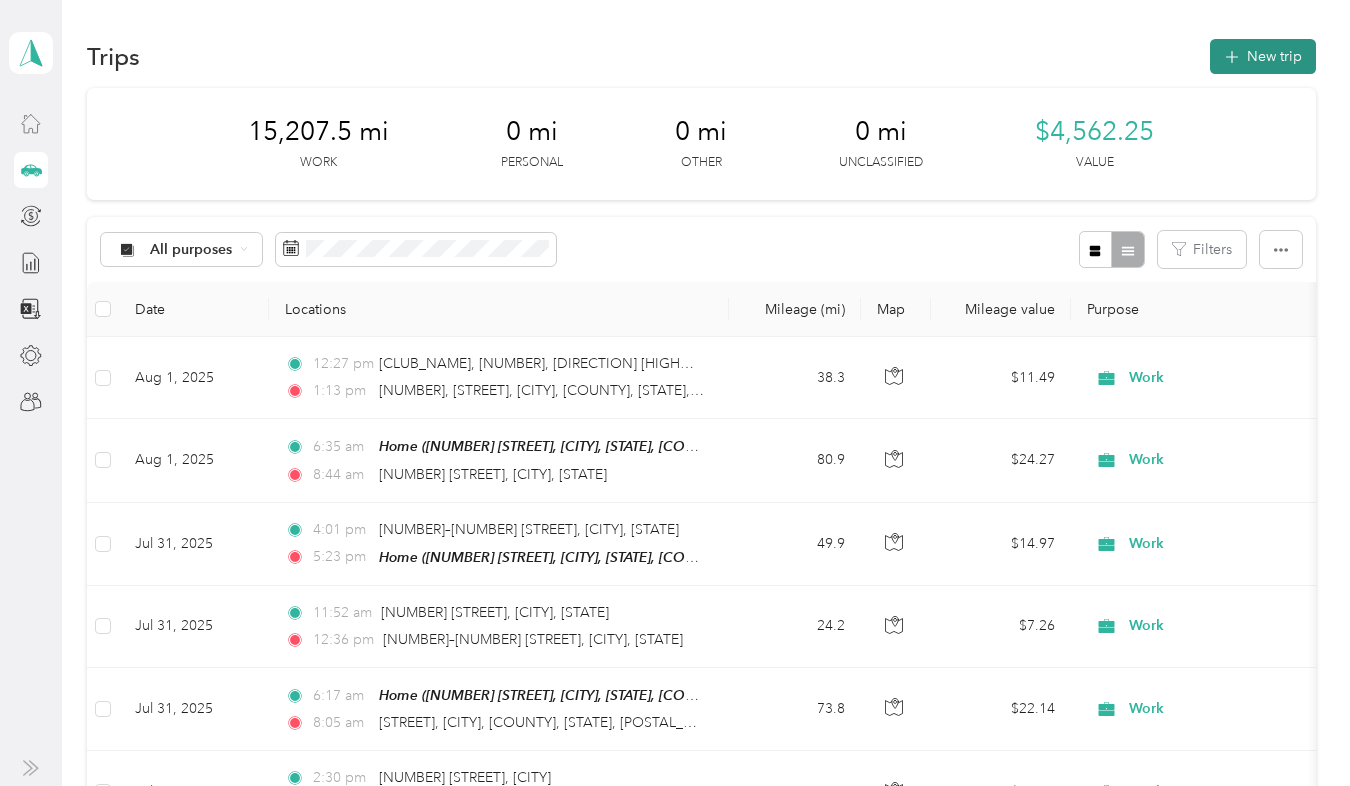click on "New trip" at bounding box center (1263, 56) 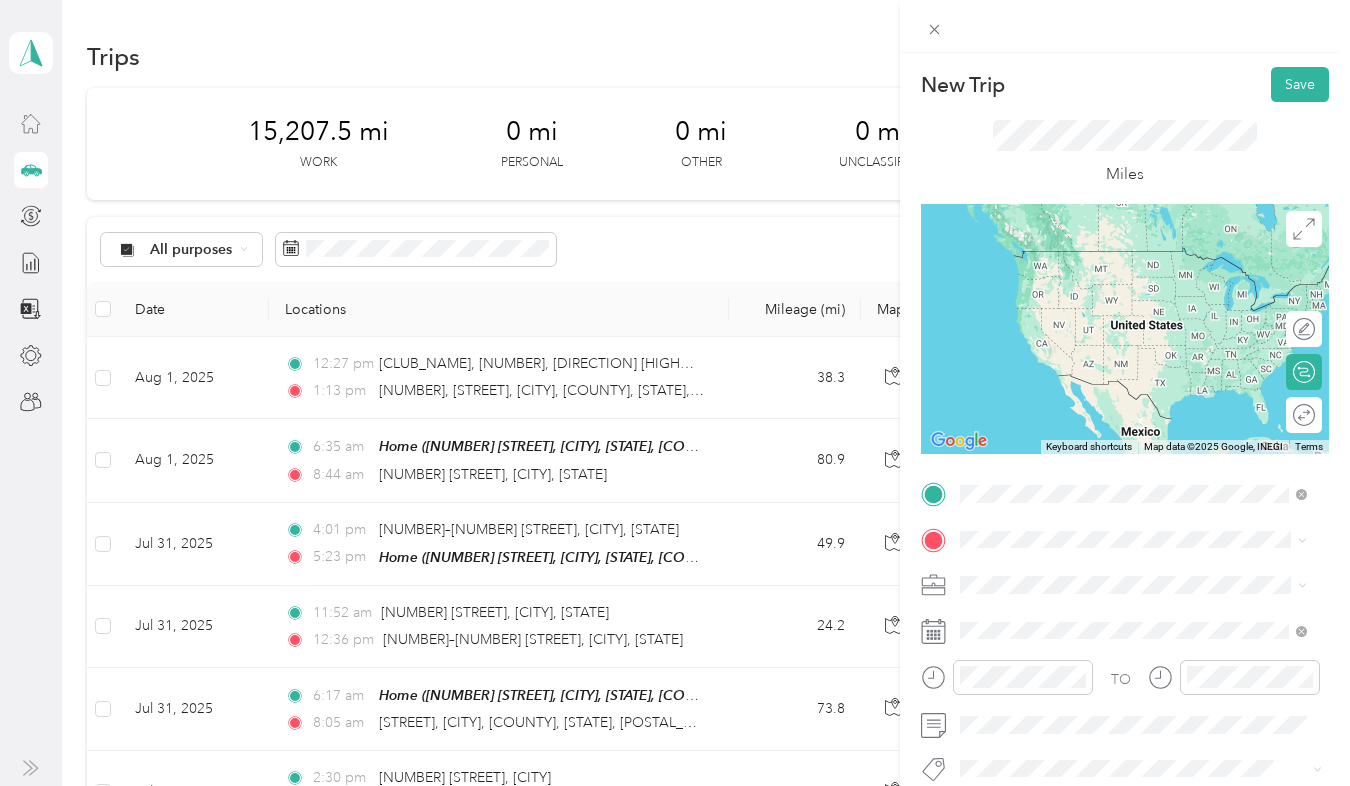 click on "27 Fm 195
Clarksville, Texas 75426, United States" at bounding box center (1142, 259) 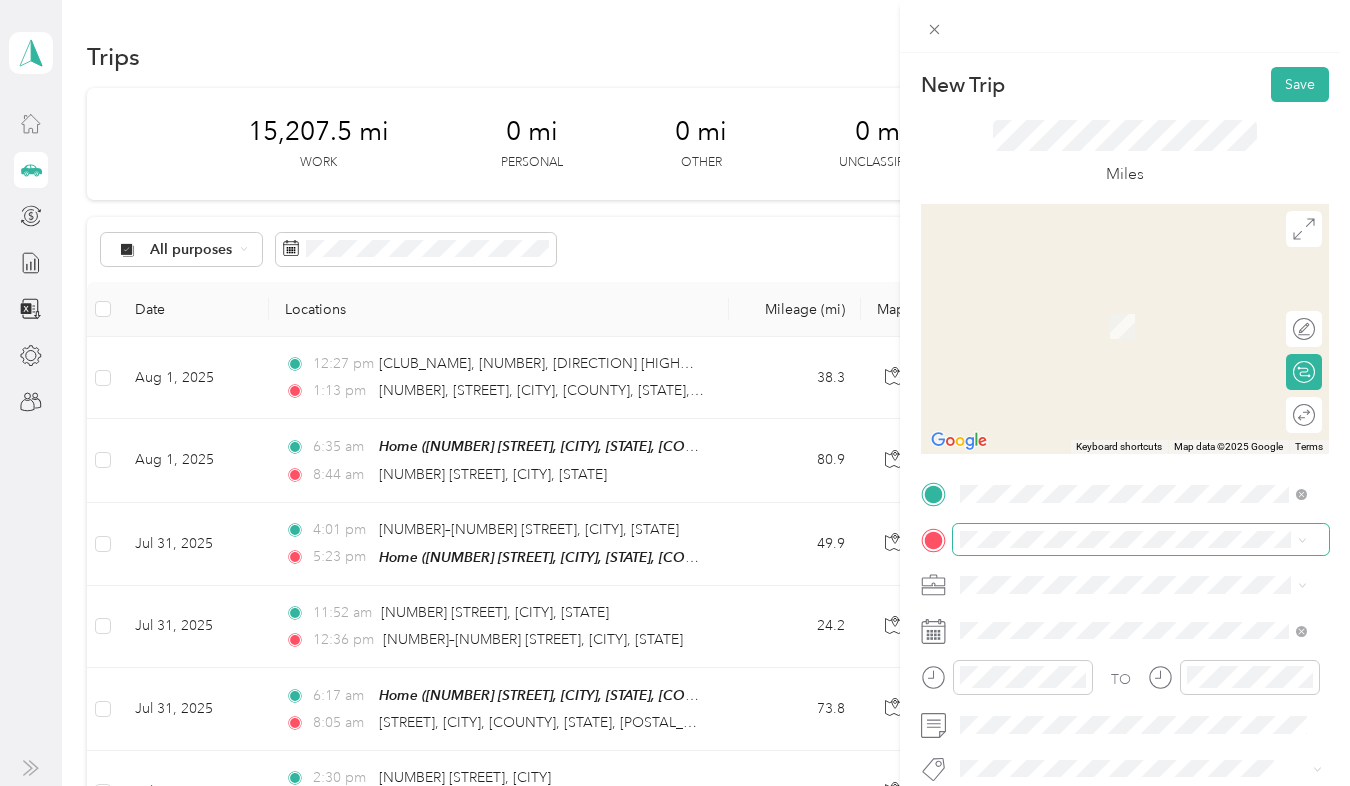click at bounding box center [1141, 540] 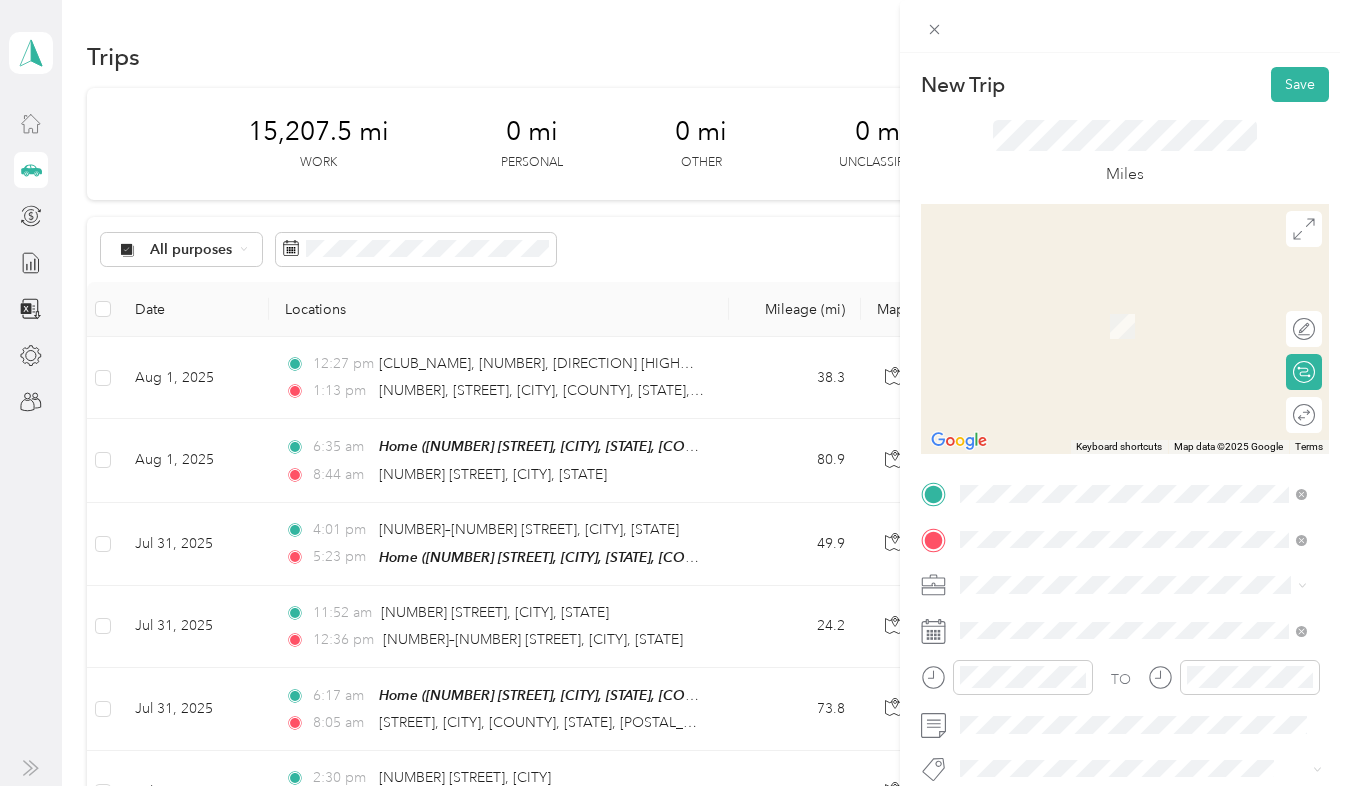 click on "62 County Road 4603
Bogata, Texas 75417, United States" at bounding box center (1142, 325) 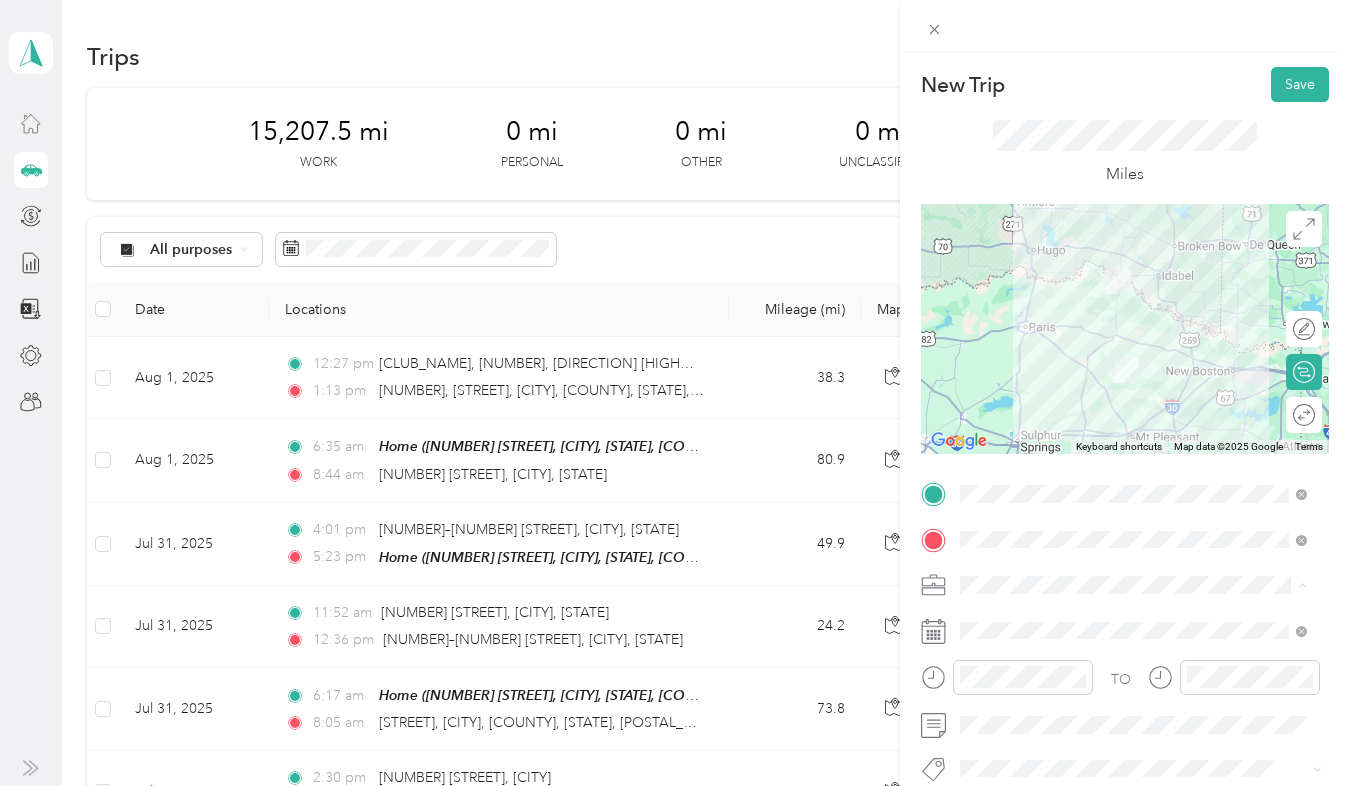 click on "Work" at bounding box center (1133, 304) 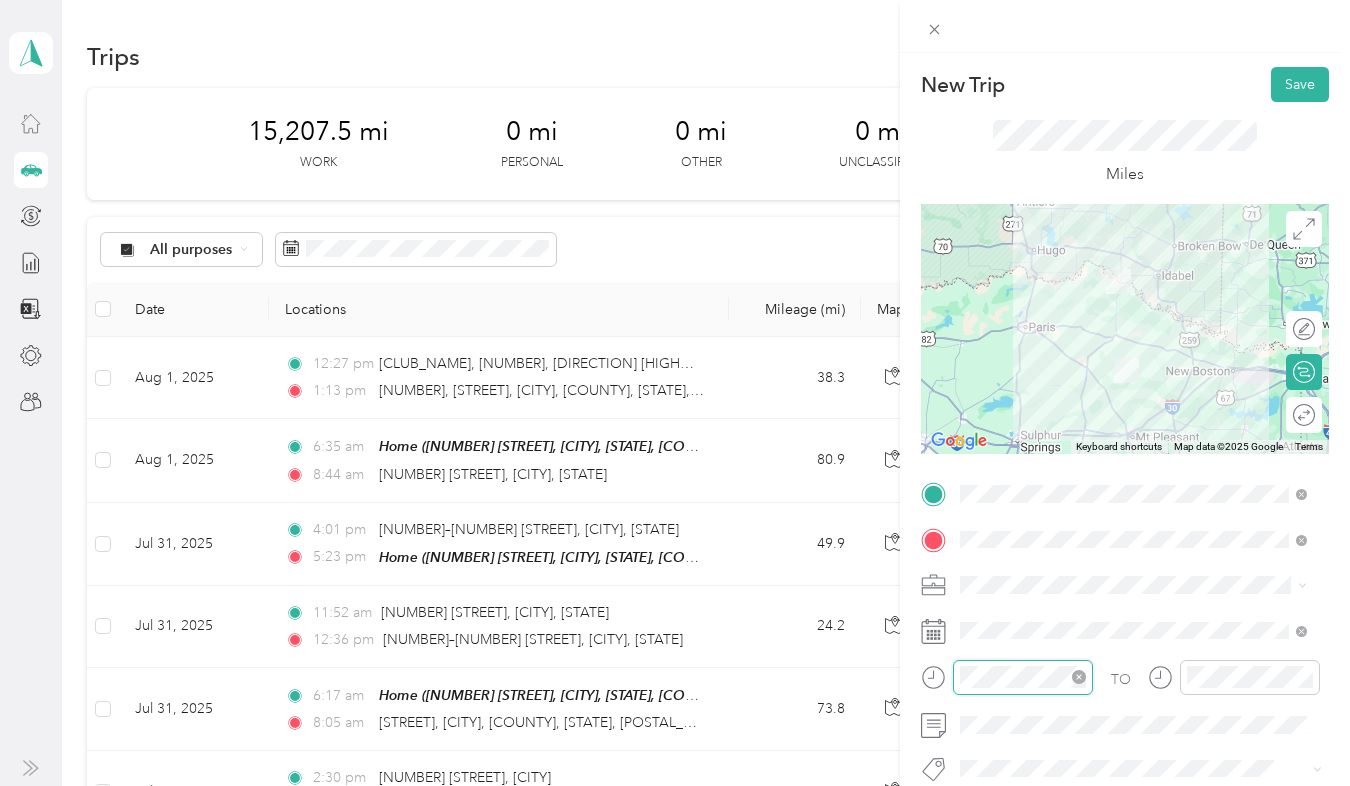 scroll, scrollTop: 120, scrollLeft: 0, axis: vertical 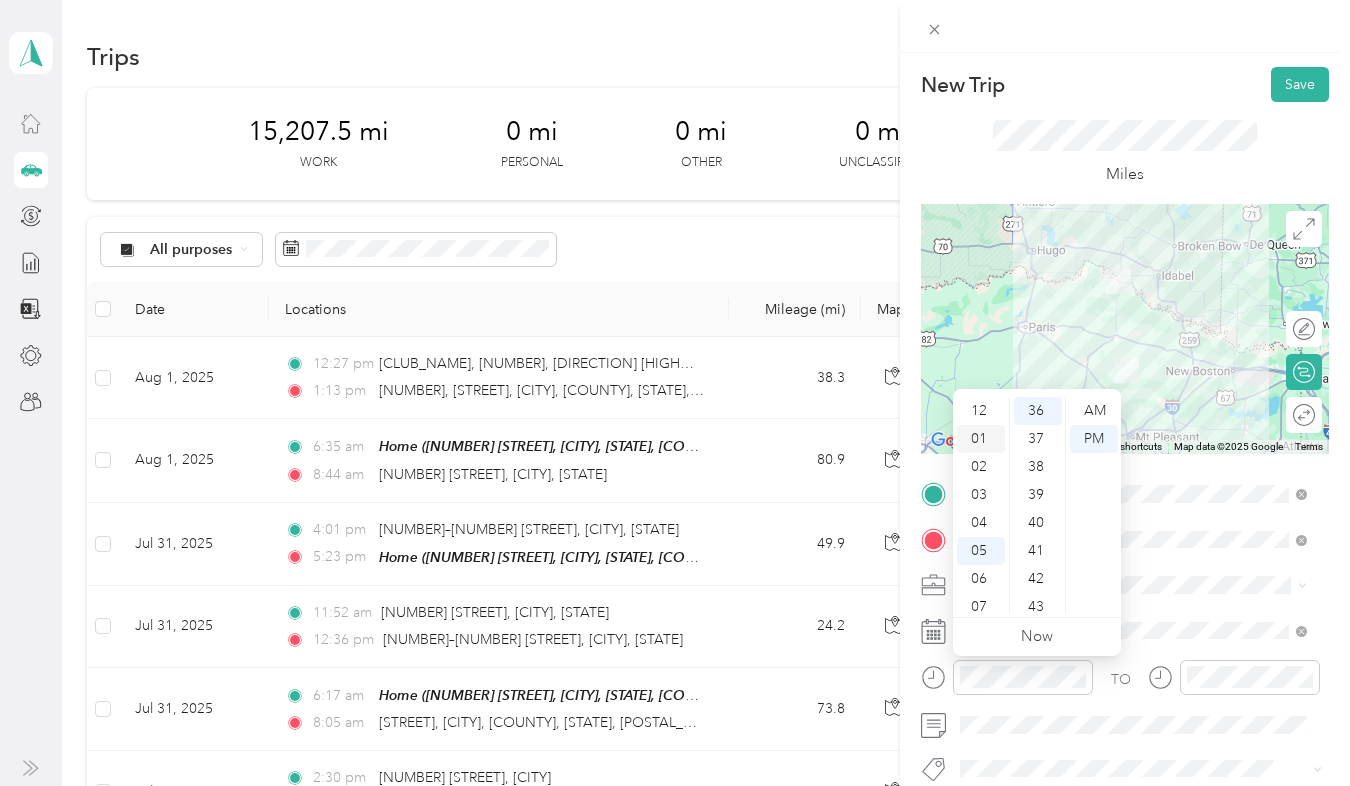 click on "01" at bounding box center (981, 439) 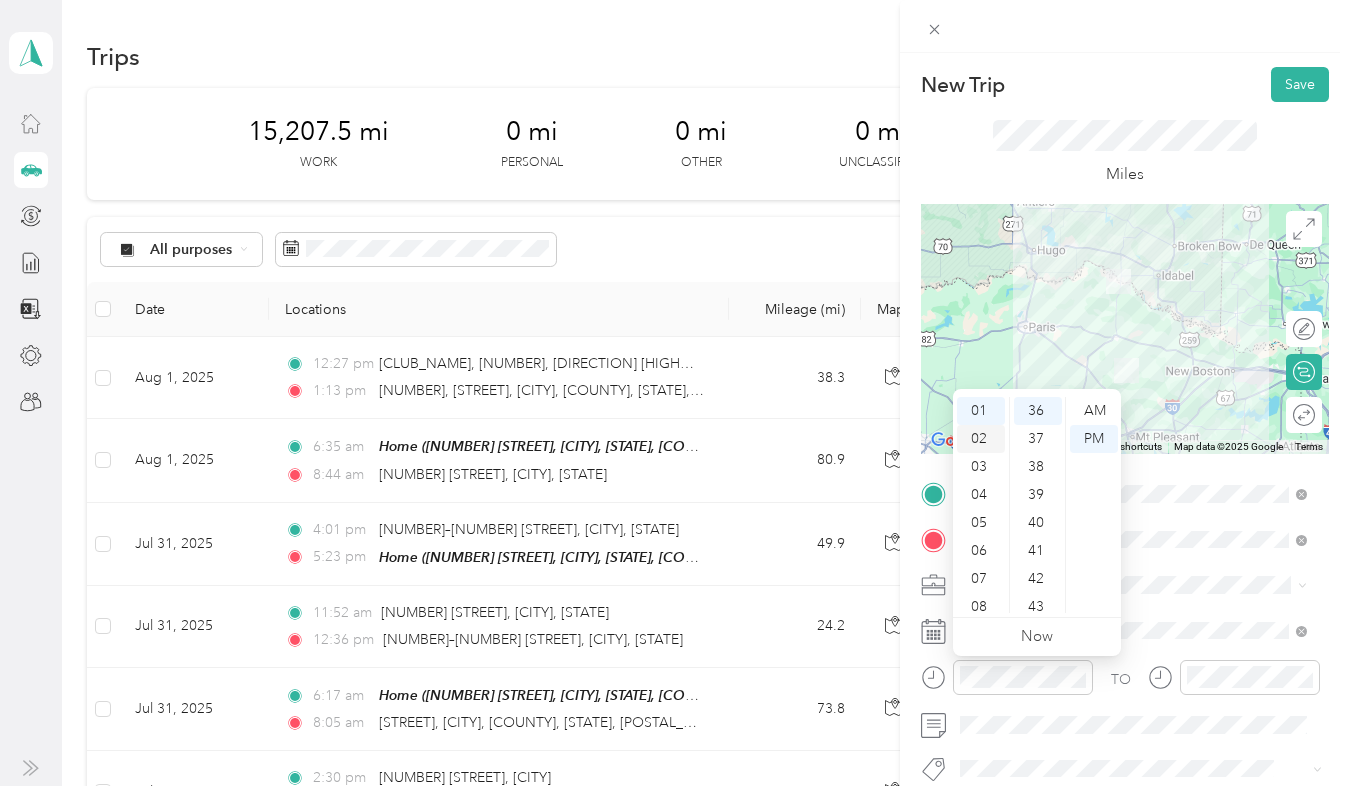 scroll, scrollTop: 28, scrollLeft: 0, axis: vertical 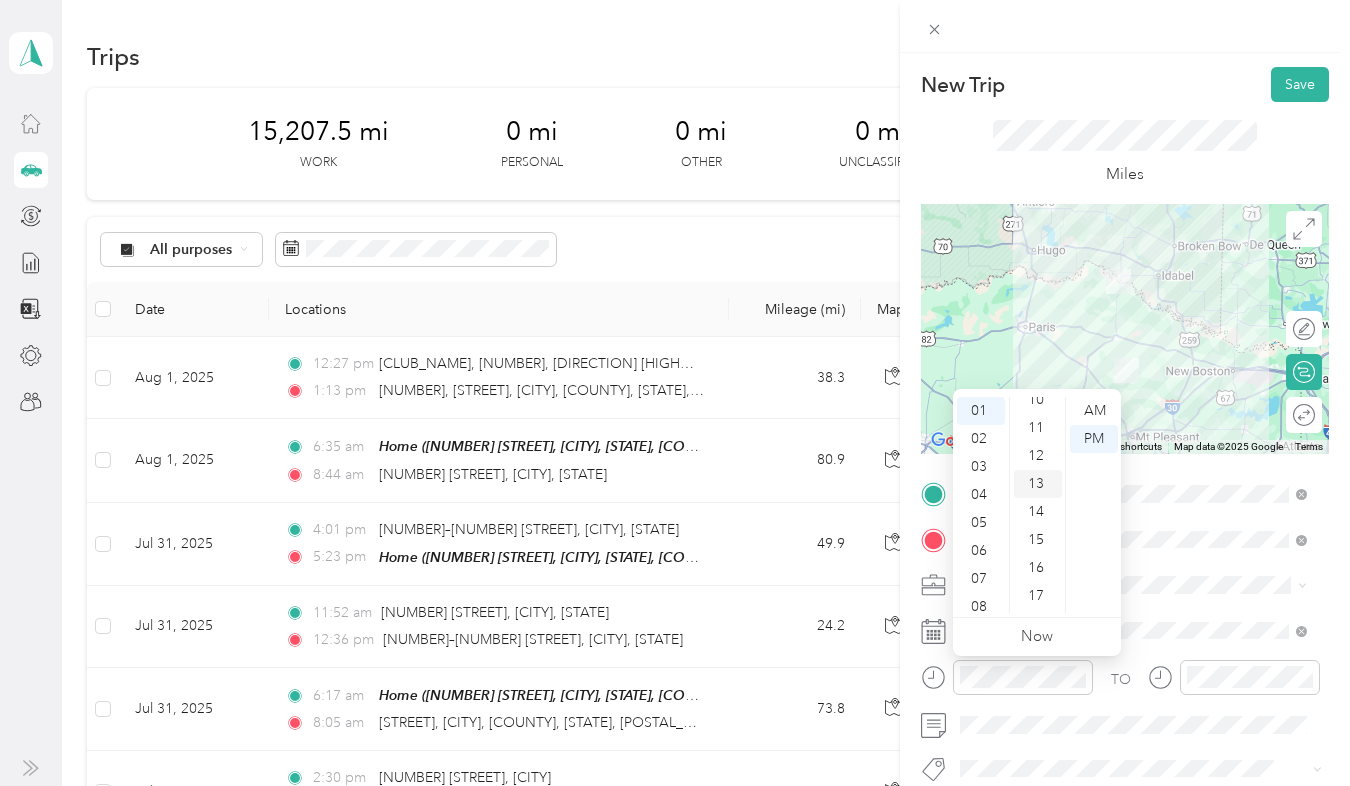 click on "13" at bounding box center (1038, 484) 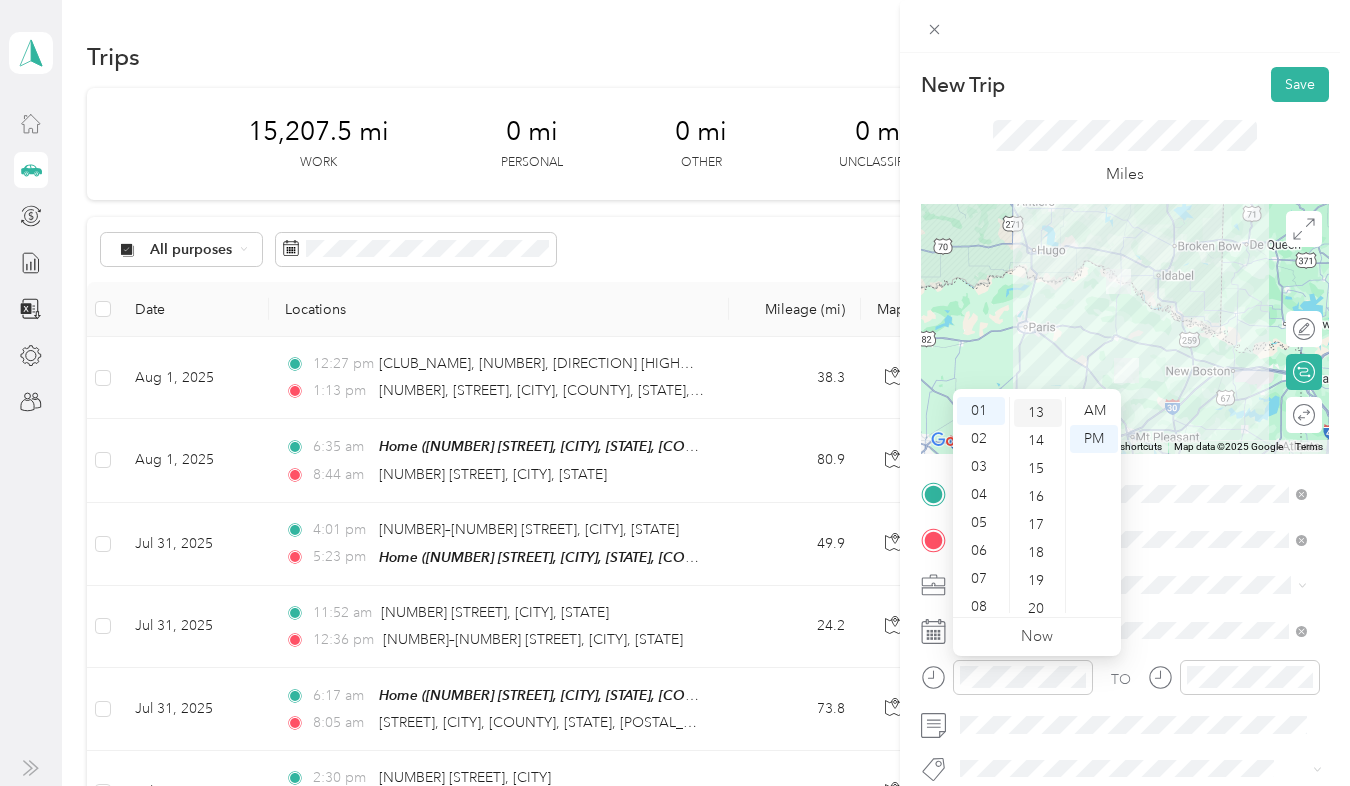 scroll, scrollTop: 364, scrollLeft: 0, axis: vertical 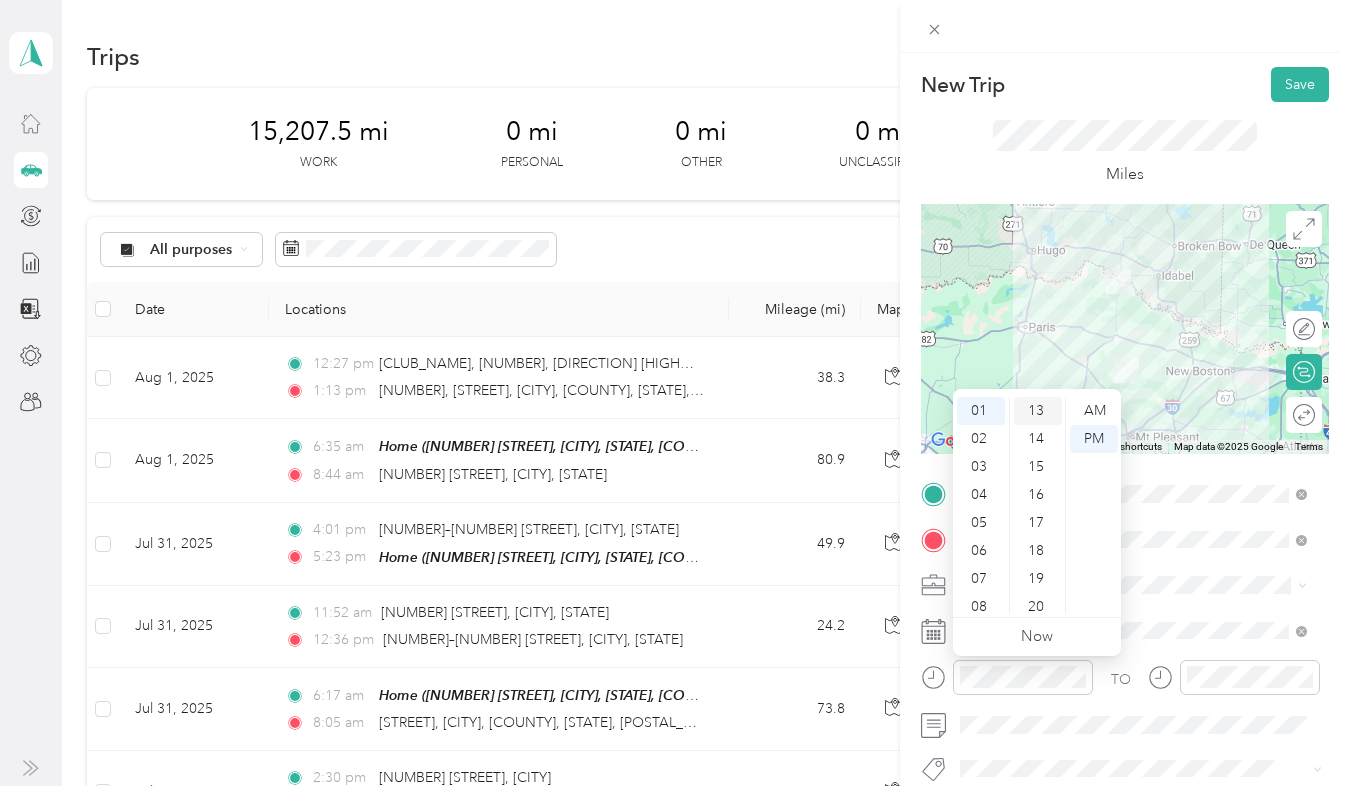 click on "13" at bounding box center [1038, 411] 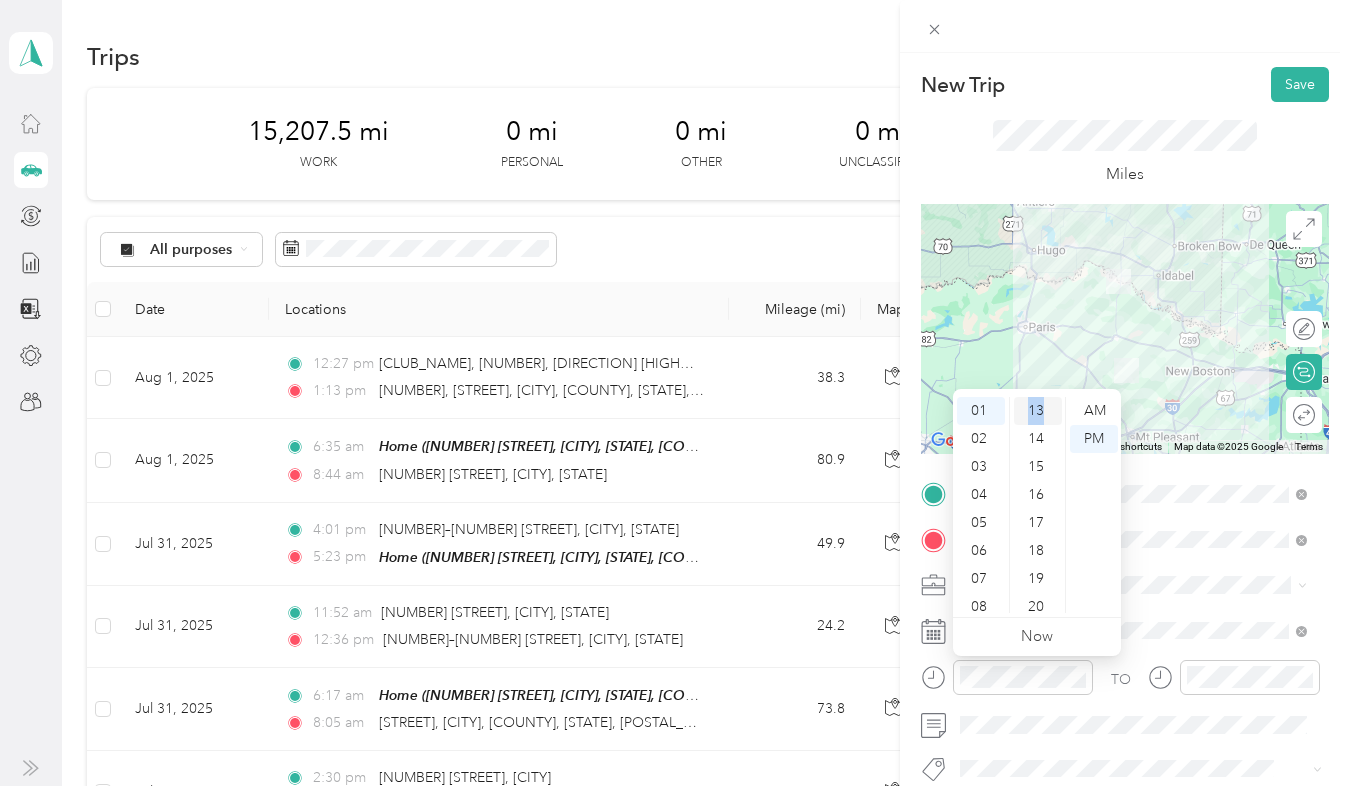 click on "13" at bounding box center (1038, 411) 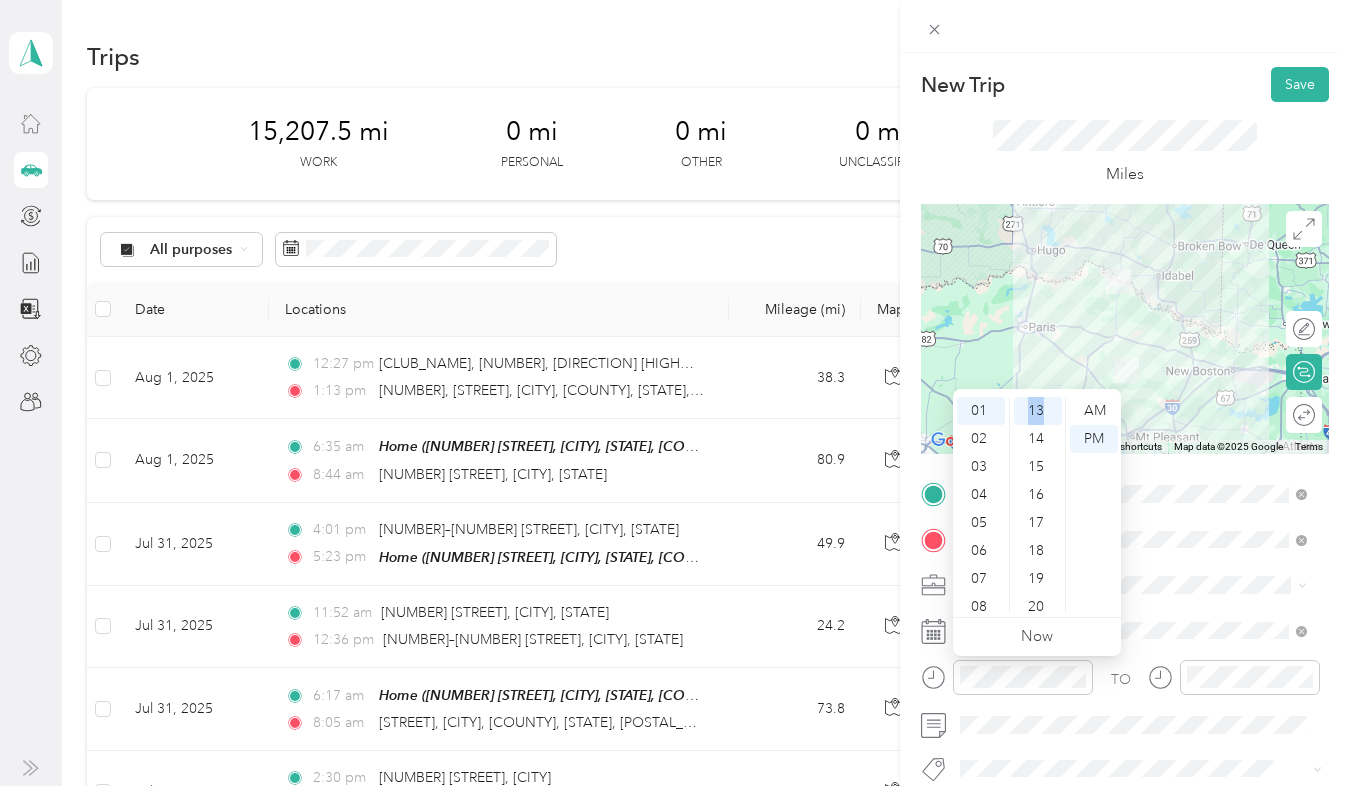click on "AM PM" at bounding box center (1093, 505) 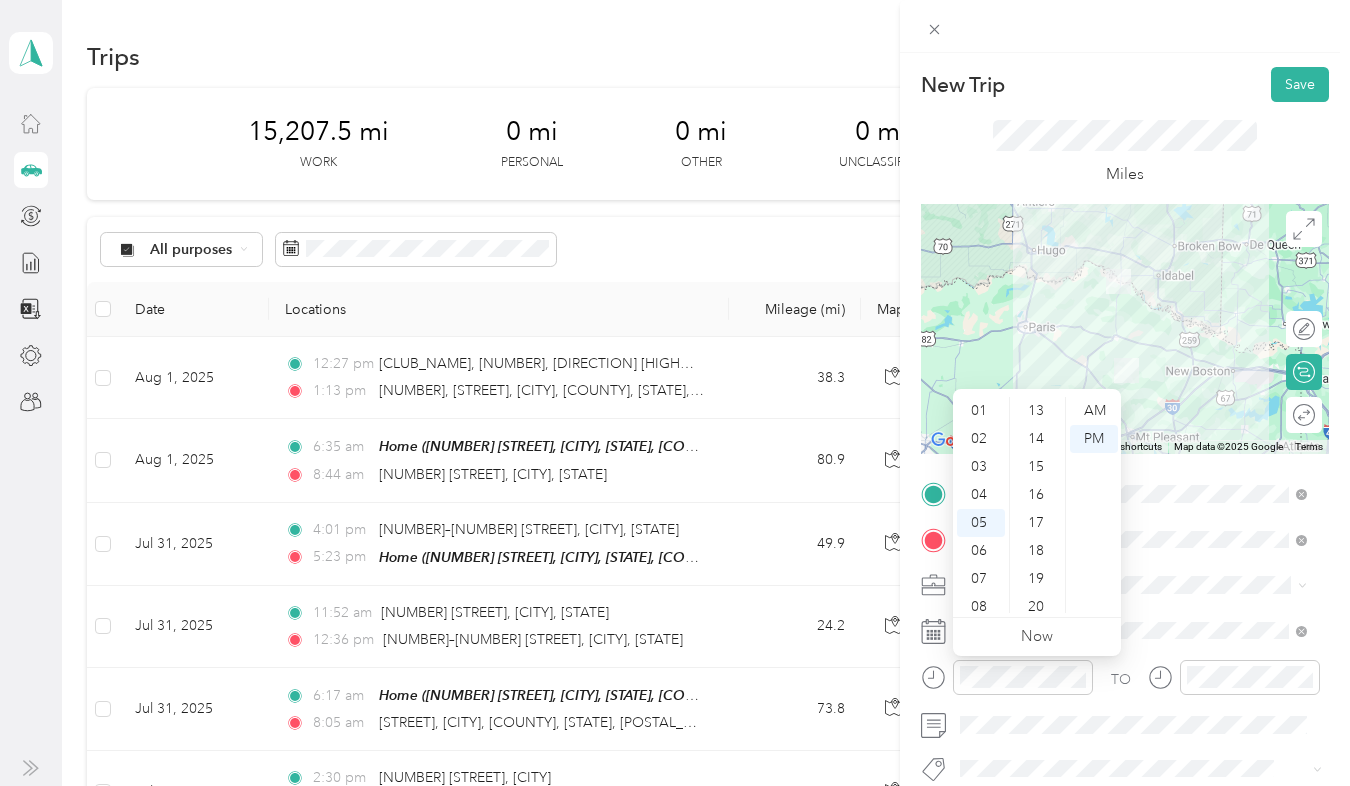 scroll, scrollTop: 120, scrollLeft: 0, axis: vertical 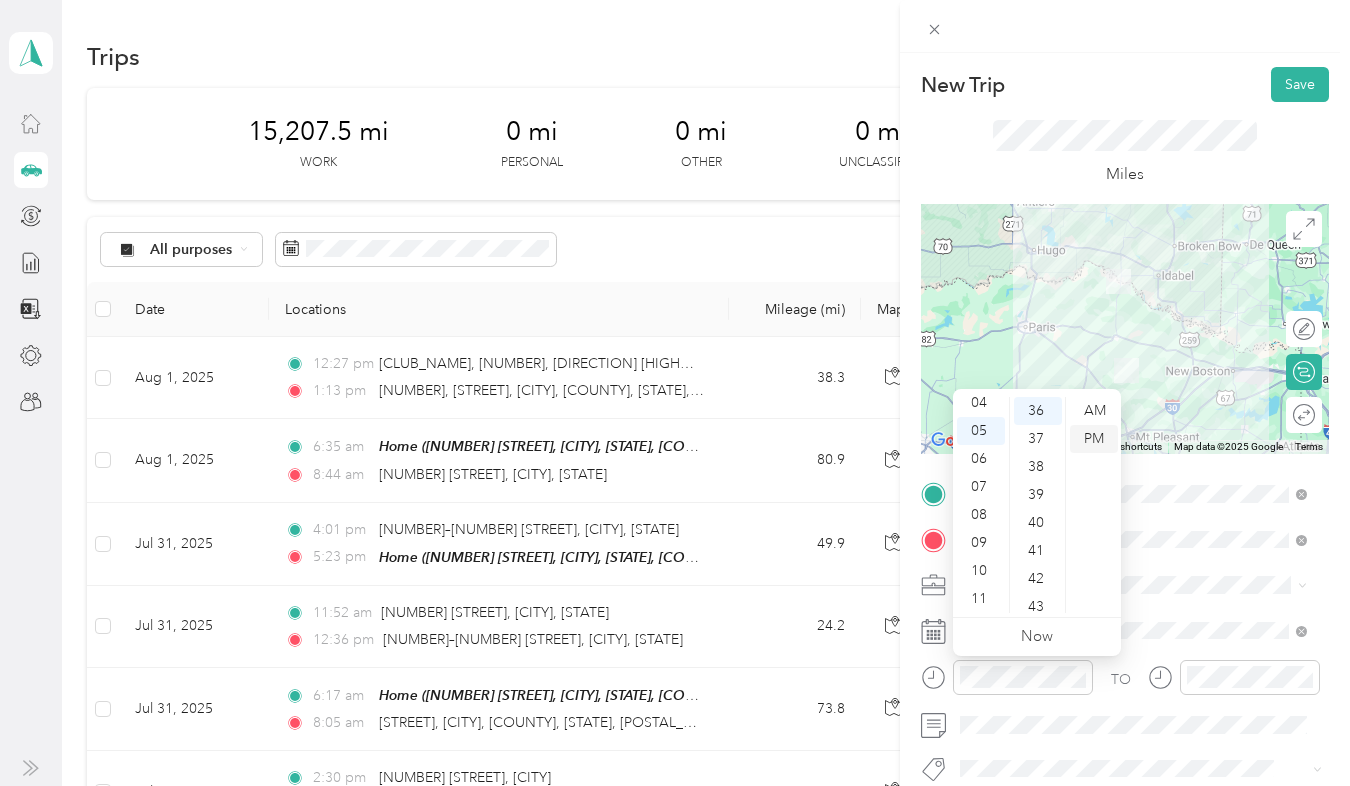 click on "PM" at bounding box center [1094, 439] 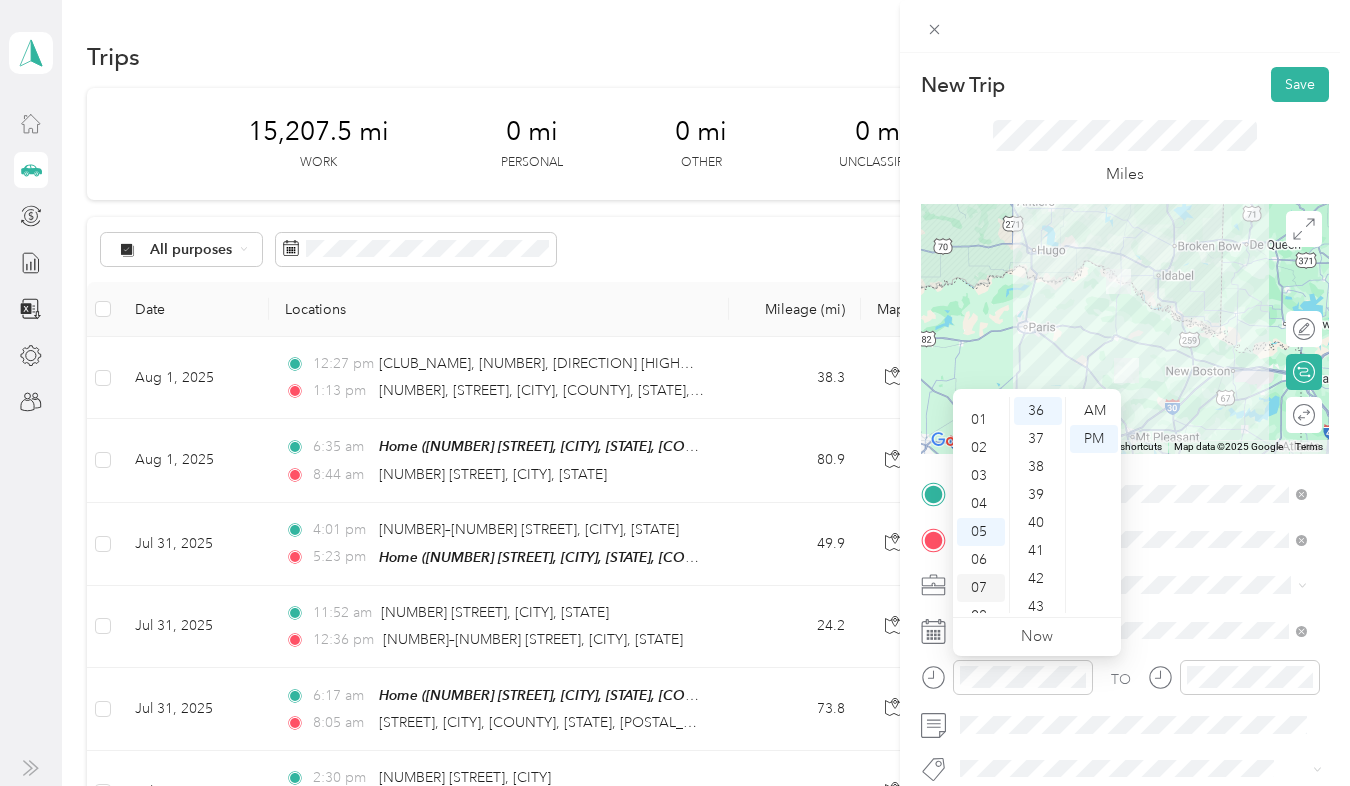 scroll, scrollTop: 0, scrollLeft: 0, axis: both 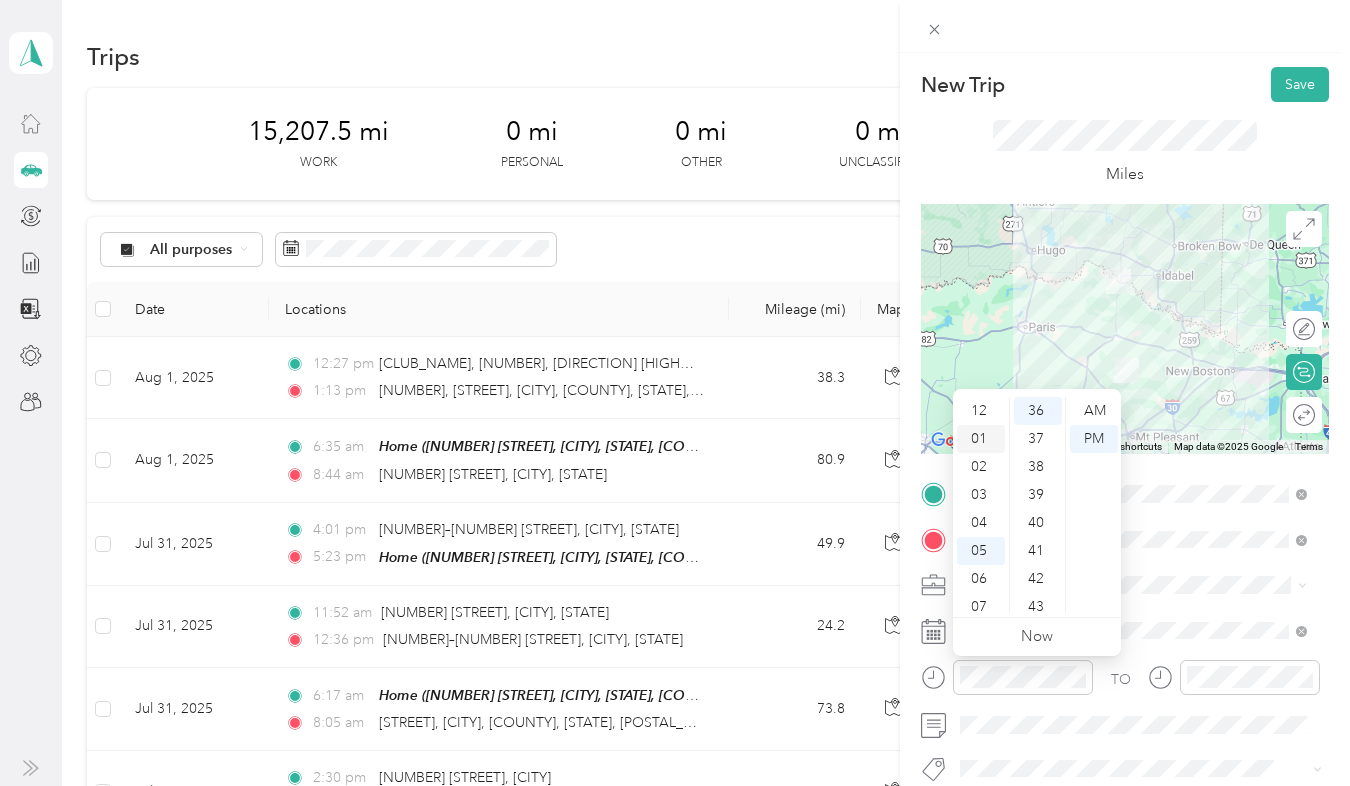 click on "01" at bounding box center [981, 439] 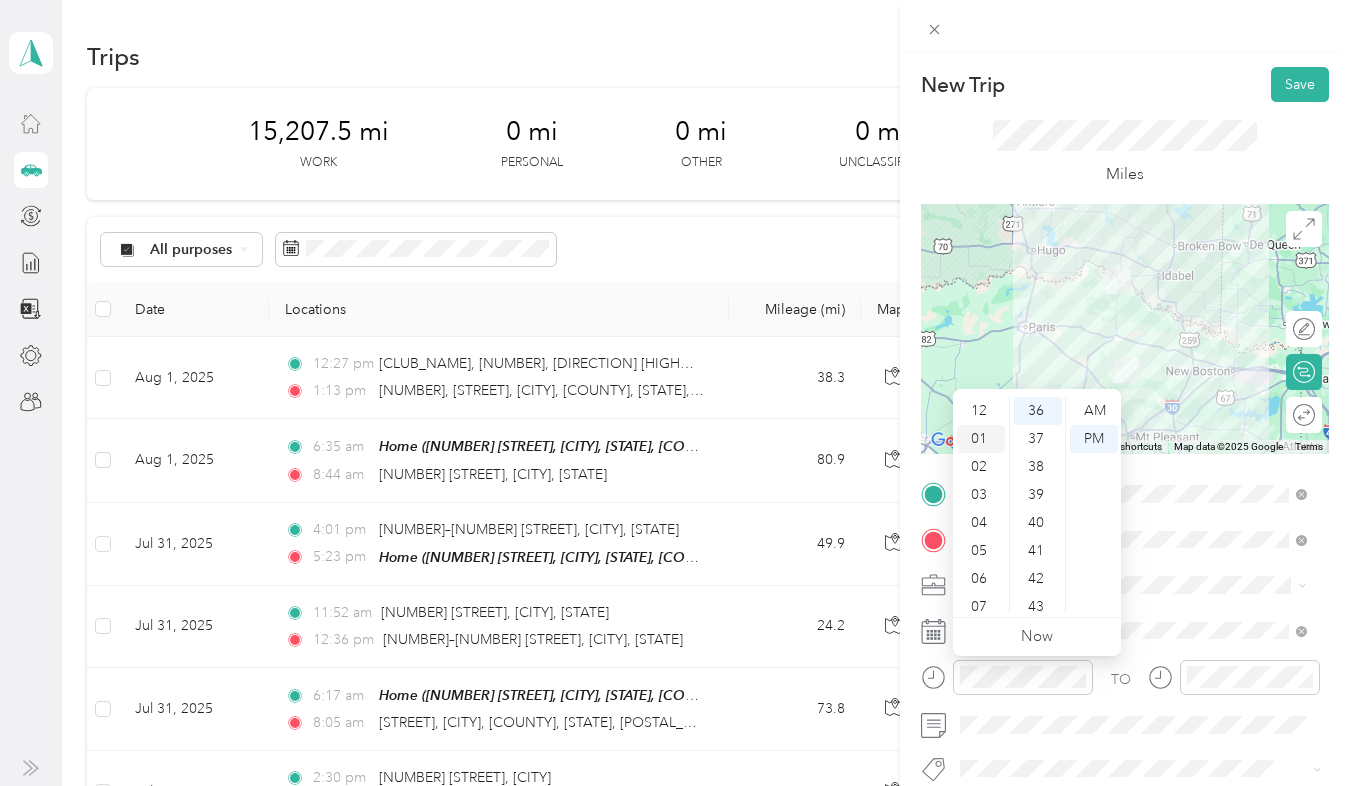 scroll, scrollTop: 28, scrollLeft: 0, axis: vertical 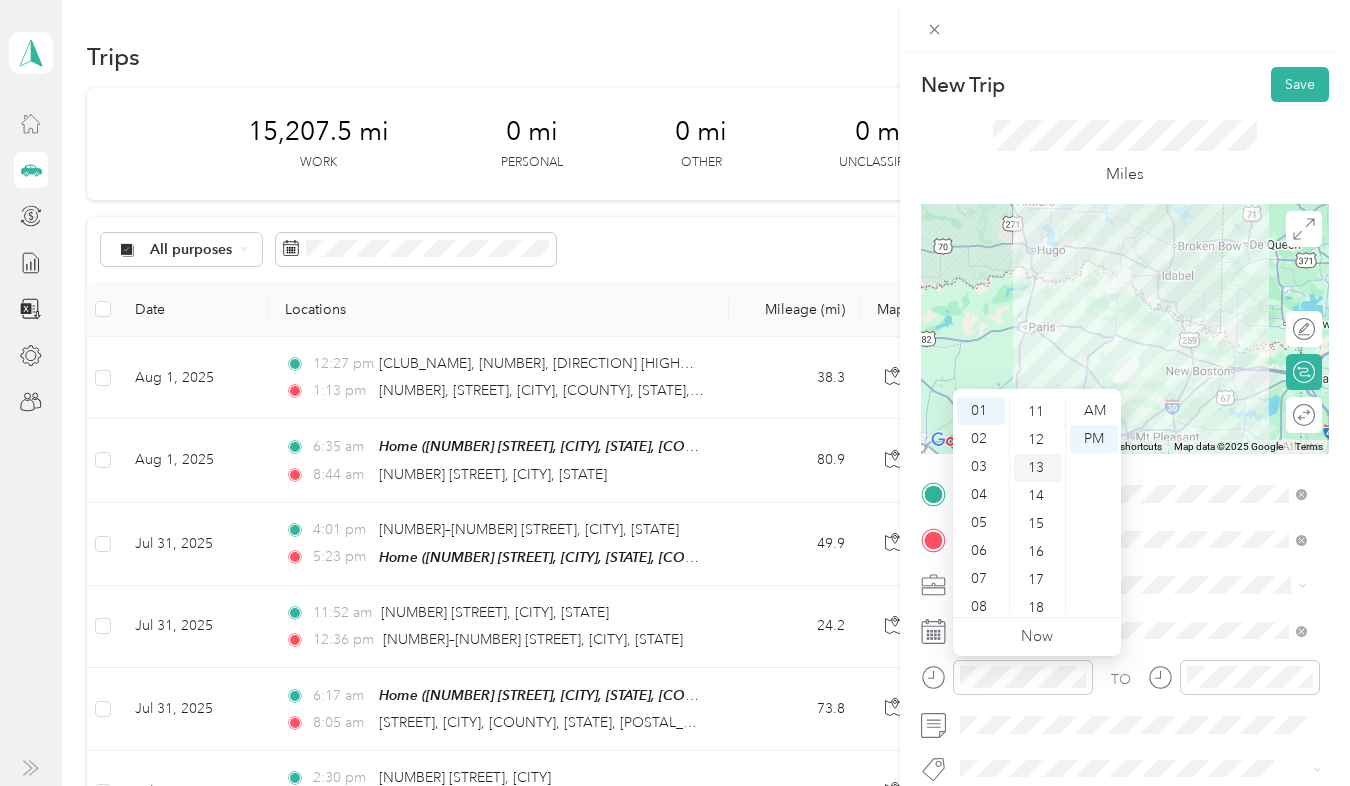 click on "13" at bounding box center [1038, 468] 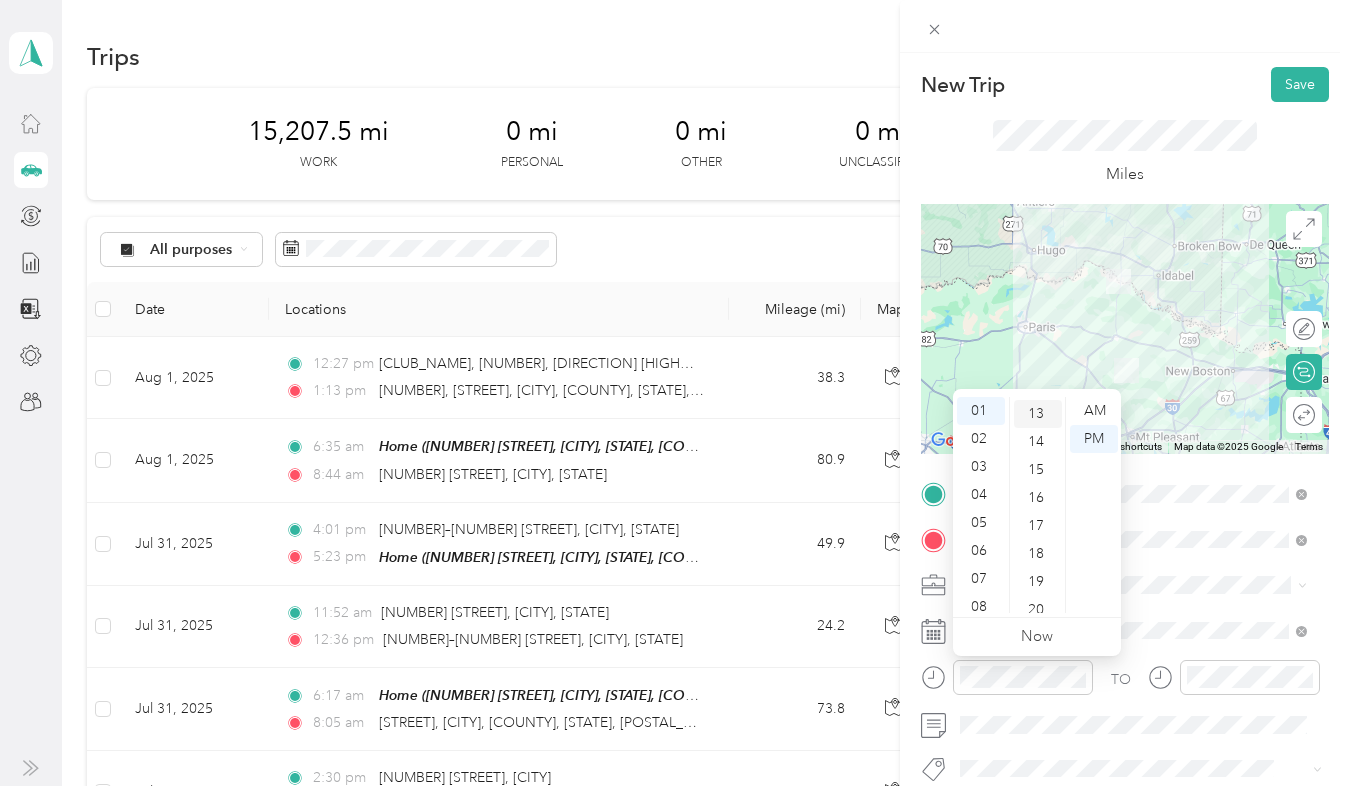 scroll, scrollTop: 364, scrollLeft: 0, axis: vertical 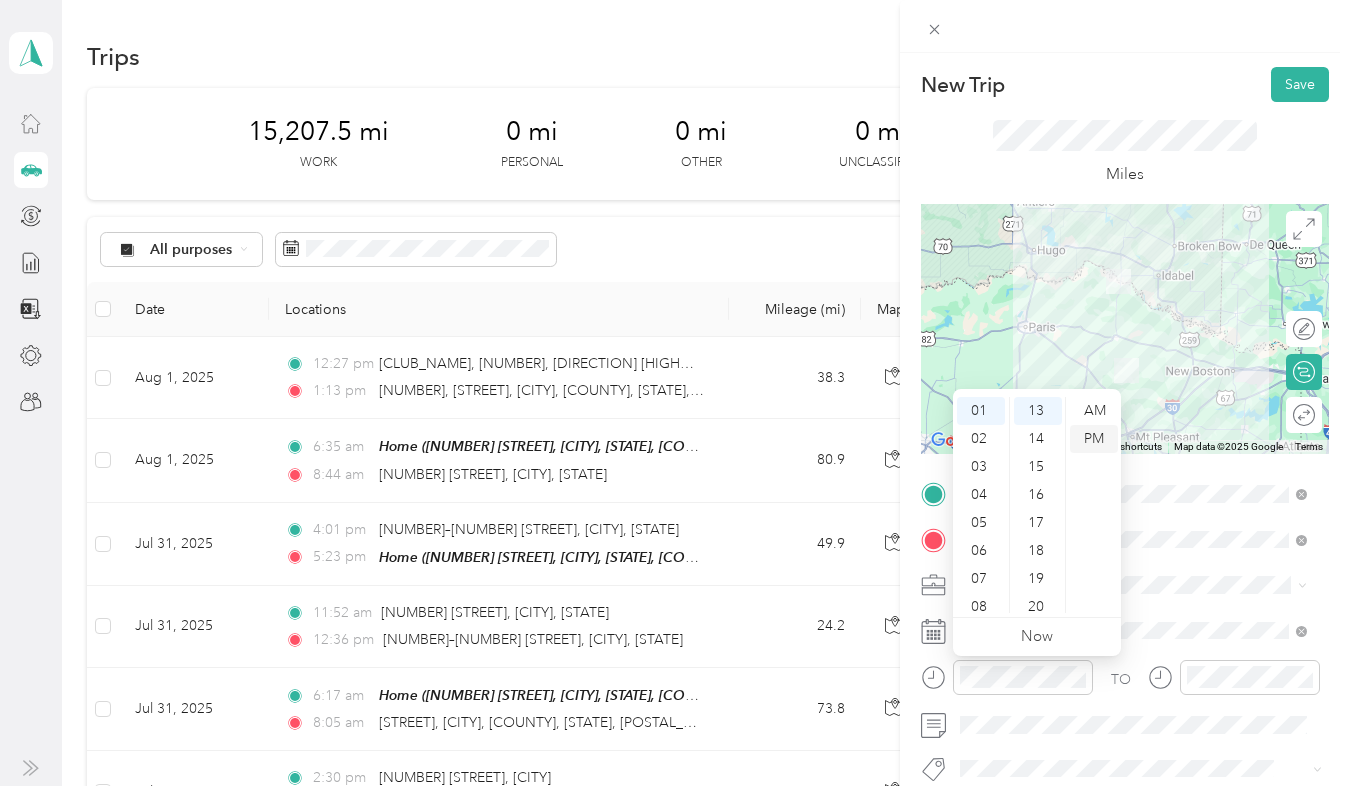 click on "PM" at bounding box center [1094, 439] 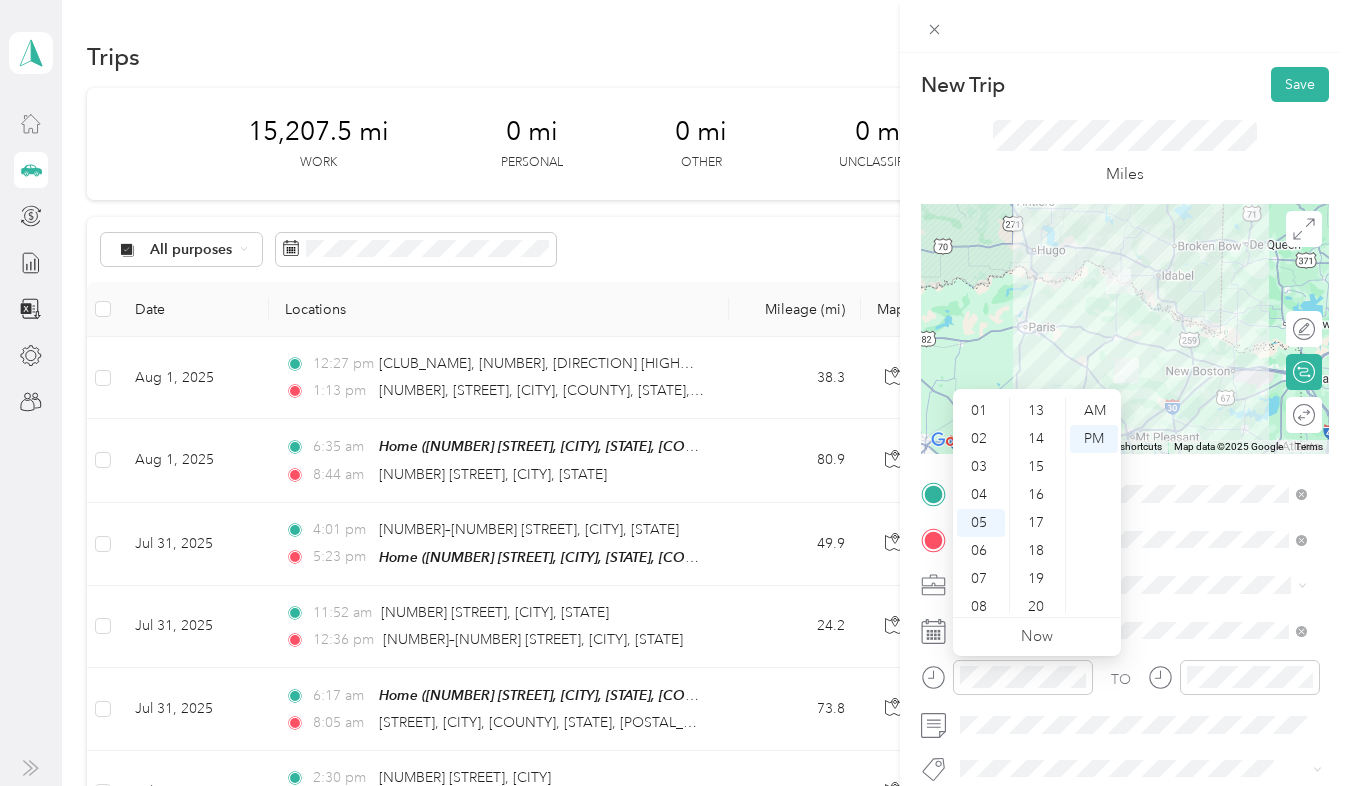scroll, scrollTop: 120, scrollLeft: 0, axis: vertical 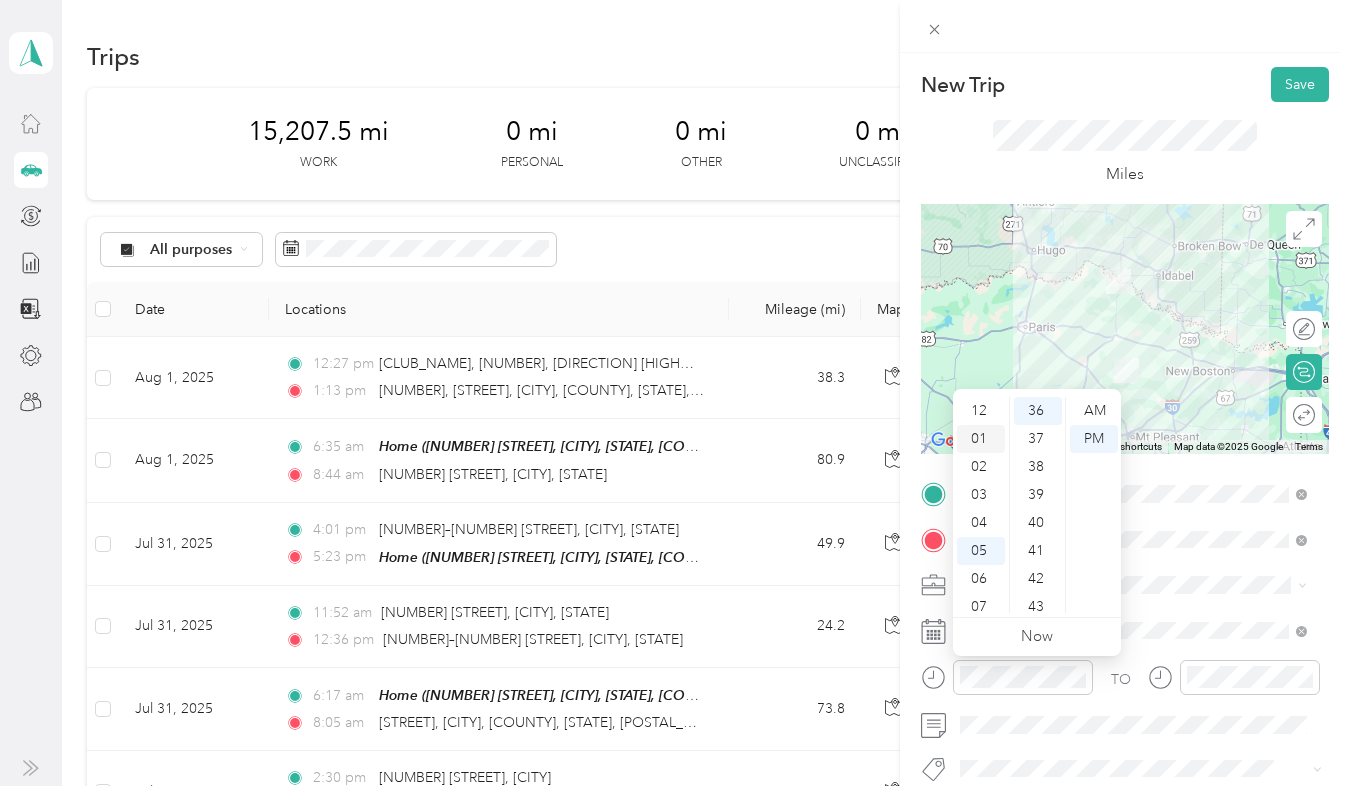 click on "01" at bounding box center (981, 439) 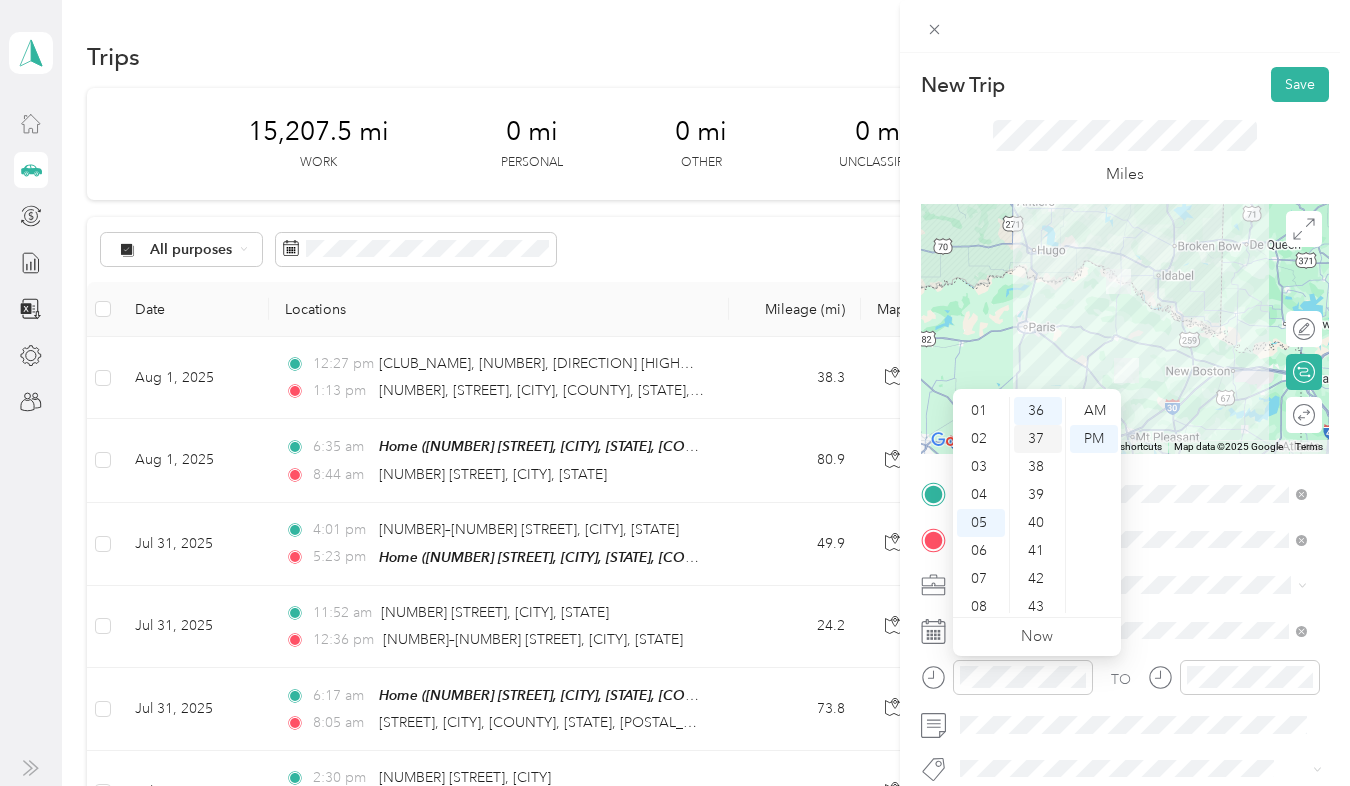 scroll, scrollTop: 120, scrollLeft: 0, axis: vertical 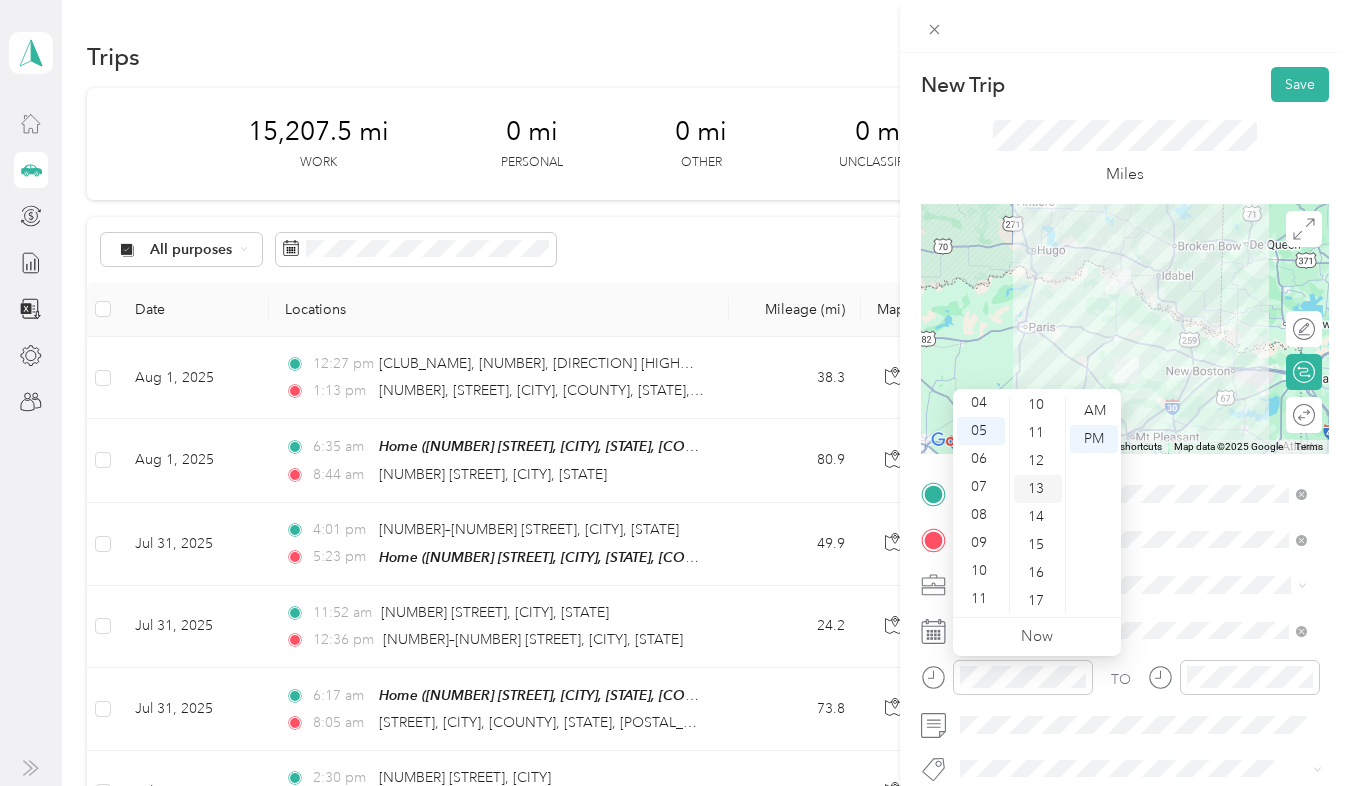 click on "13" at bounding box center (1038, 489) 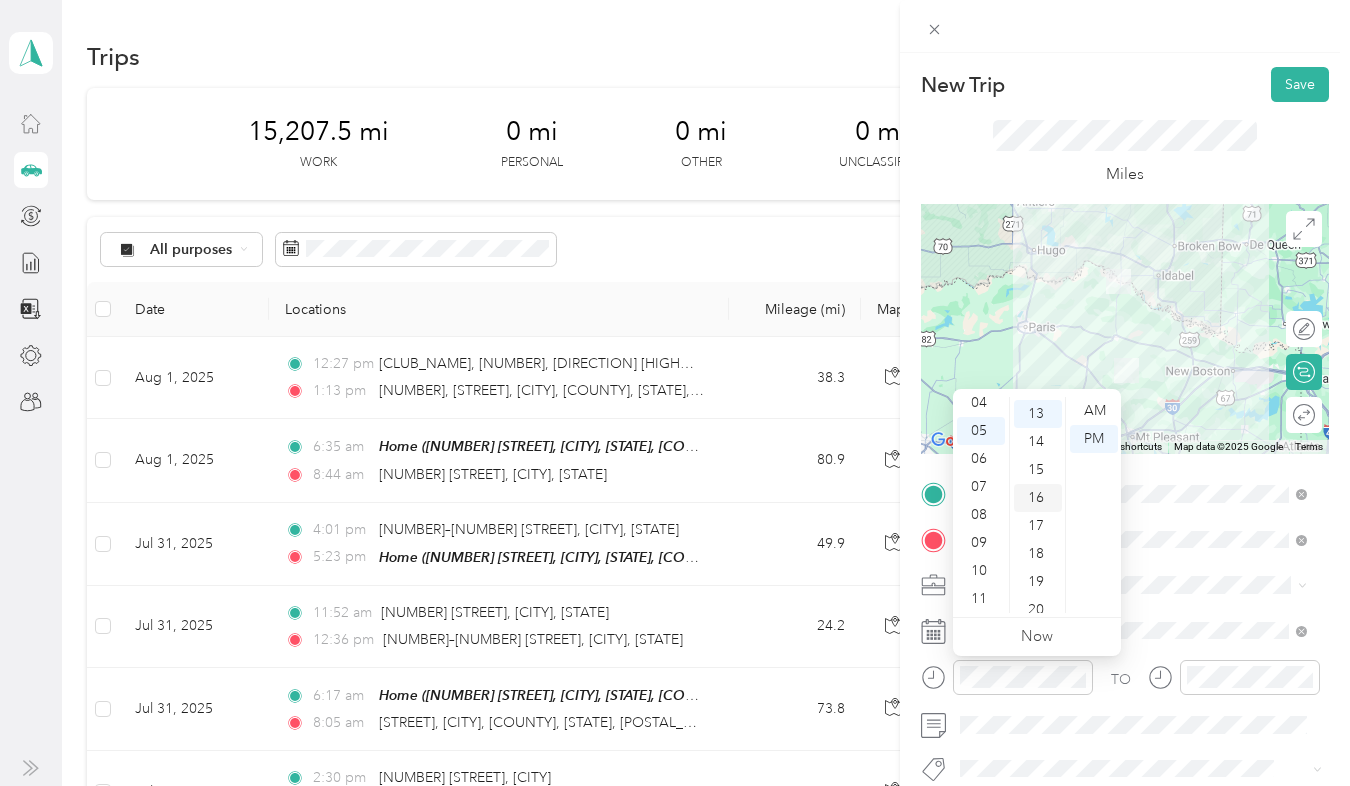 scroll, scrollTop: 364, scrollLeft: 0, axis: vertical 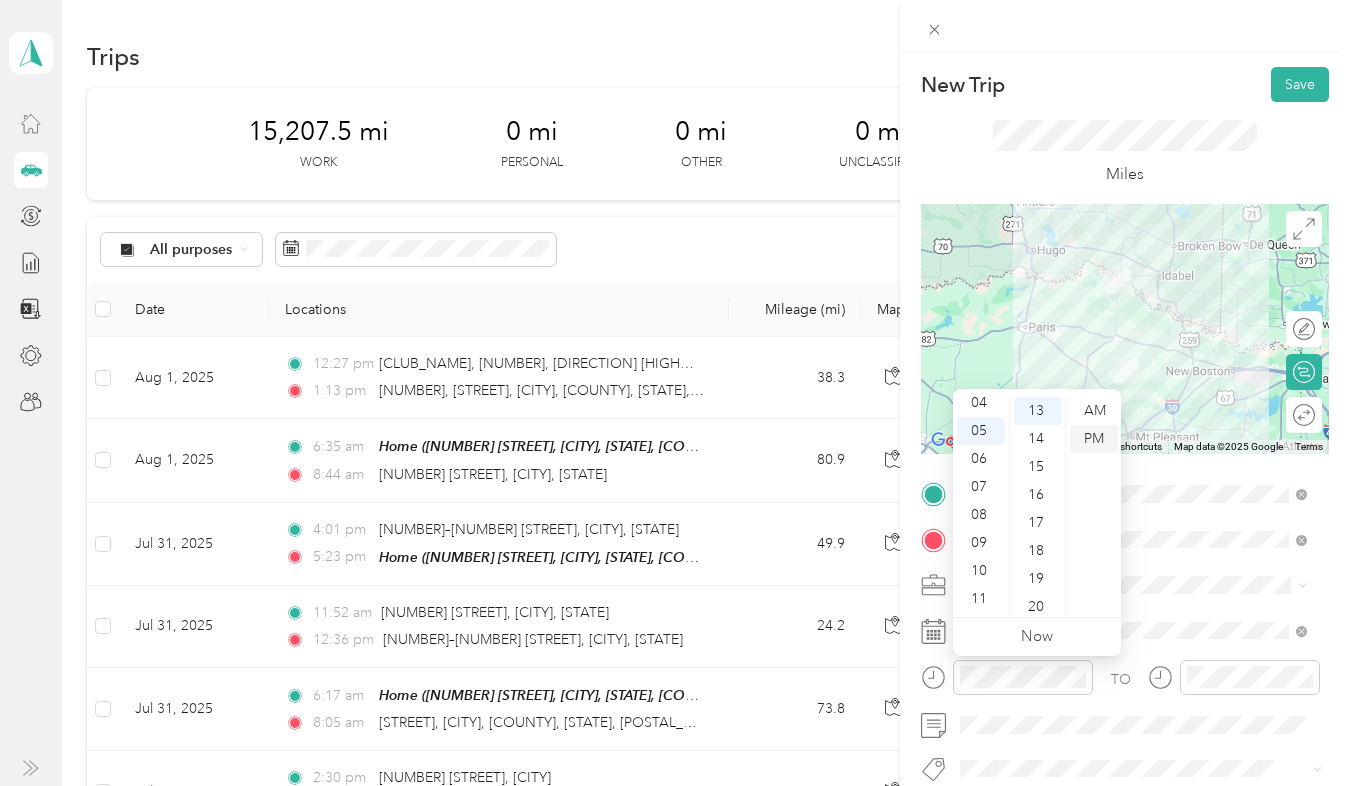click on "PM" at bounding box center (1094, 439) 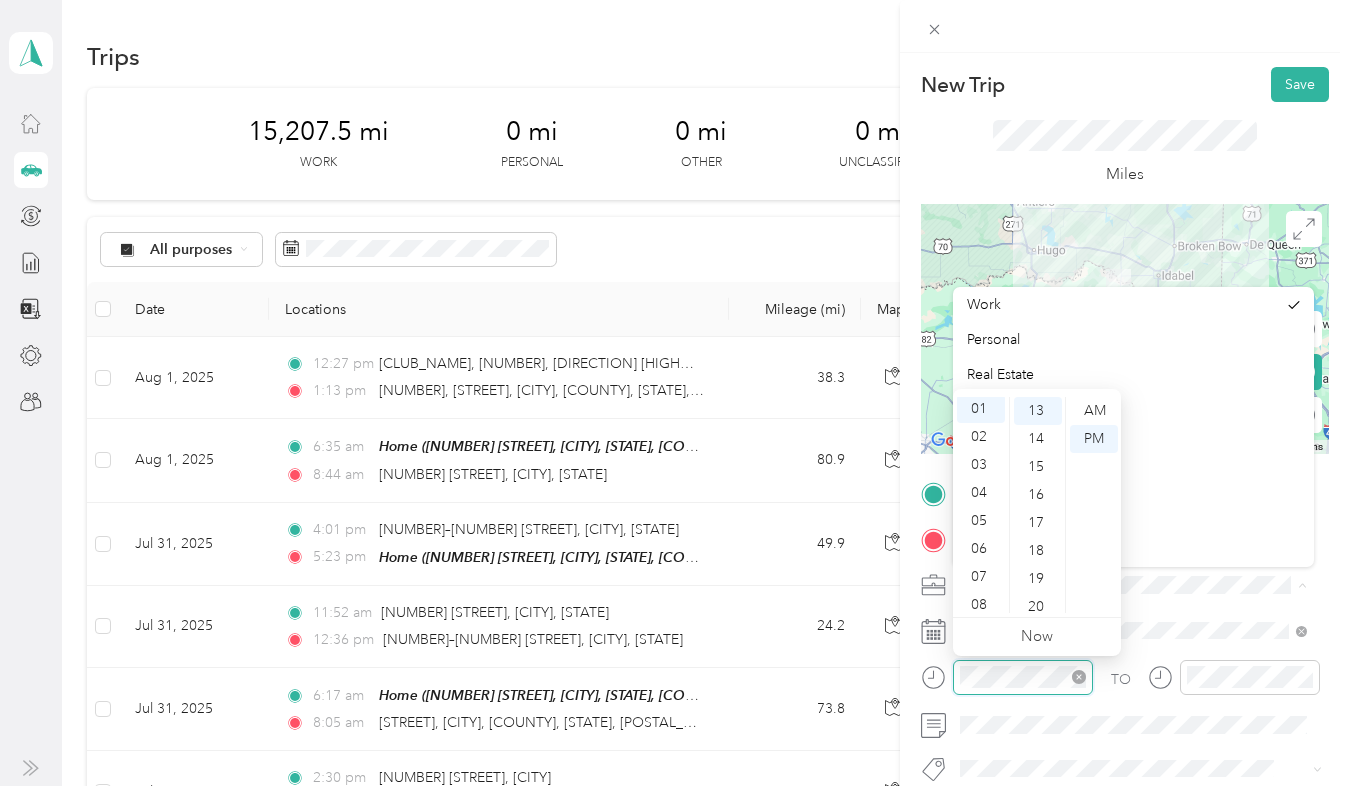 scroll, scrollTop: 28, scrollLeft: 0, axis: vertical 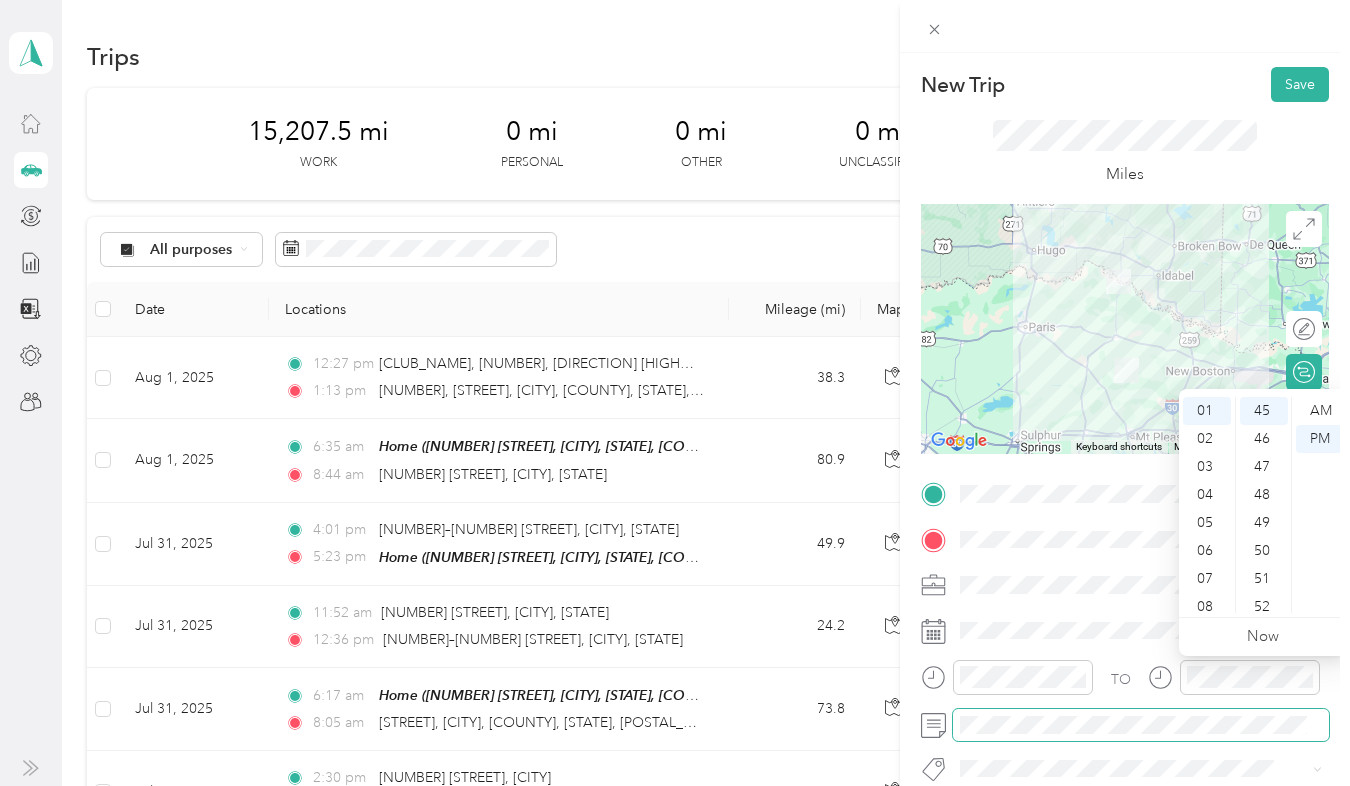 click at bounding box center [1141, 725] 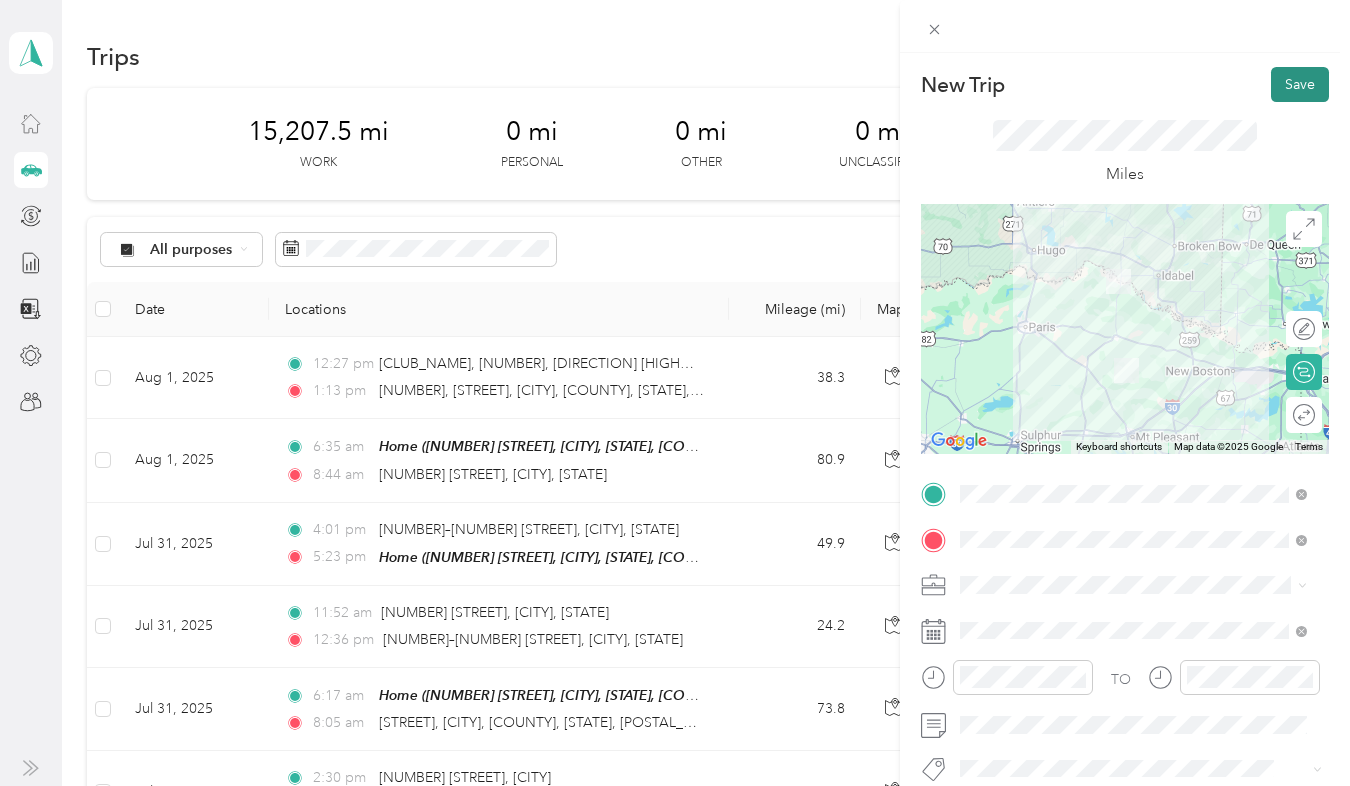 click on "Save" at bounding box center [1300, 84] 